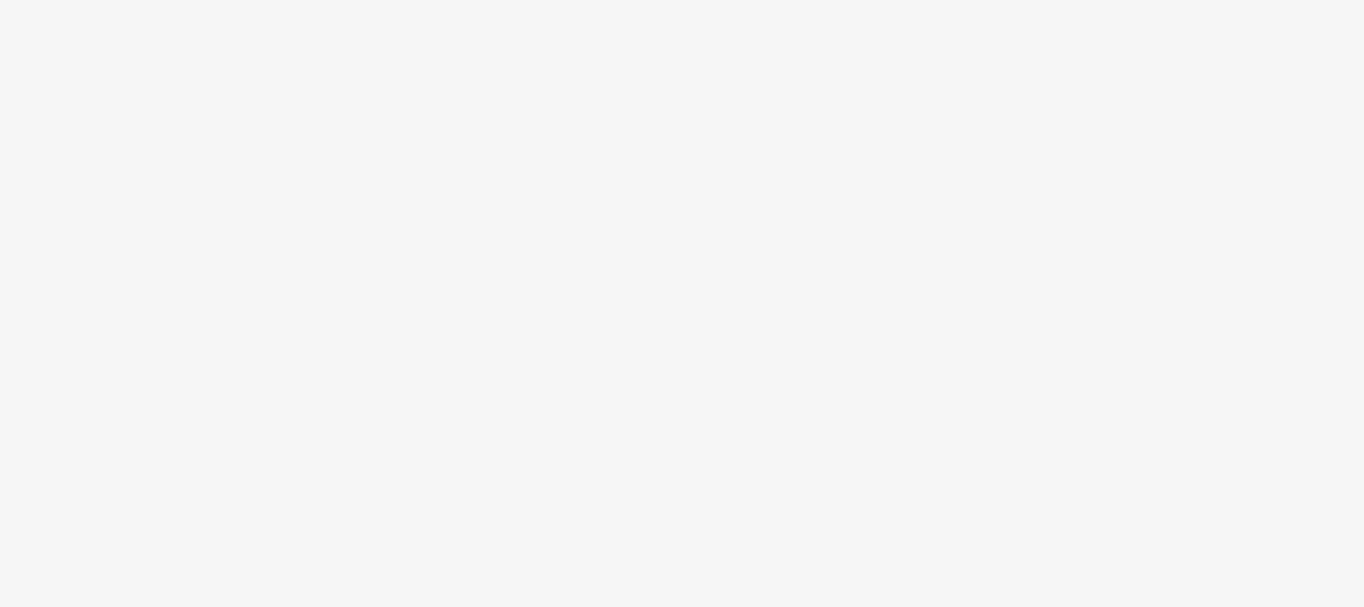scroll, scrollTop: 0, scrollLeft: 0, axis: both 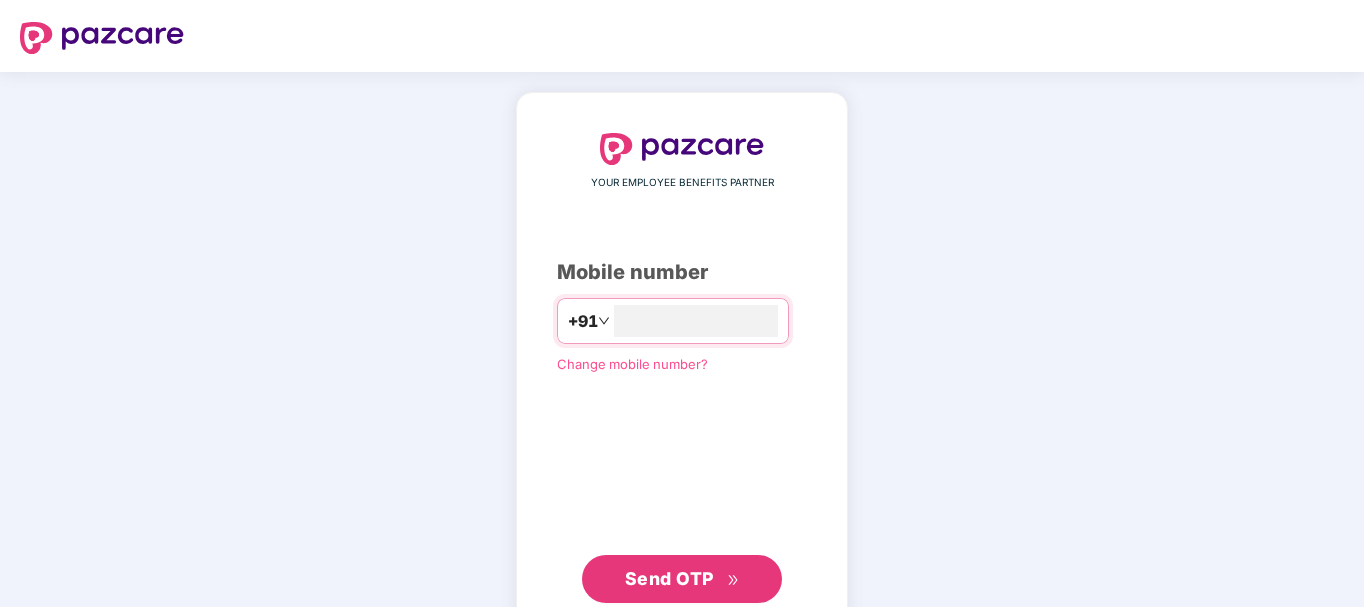 type on "**********" 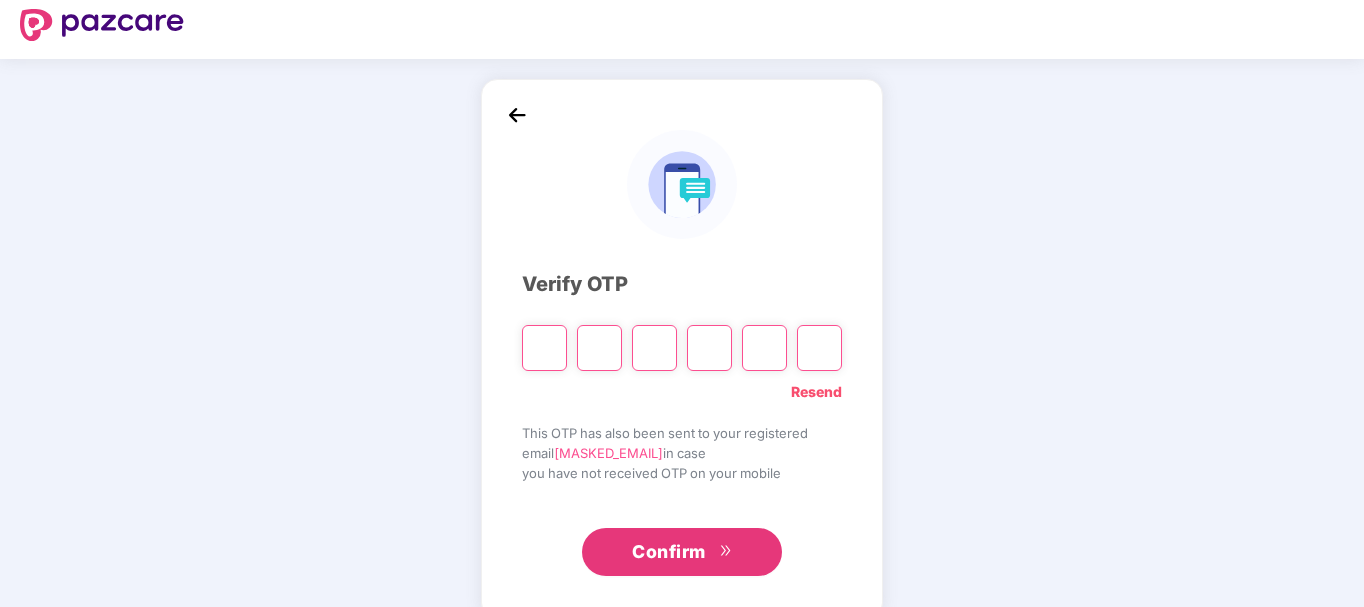 scroll, scrollTop: 0, scrollLeft: 0, axis: both 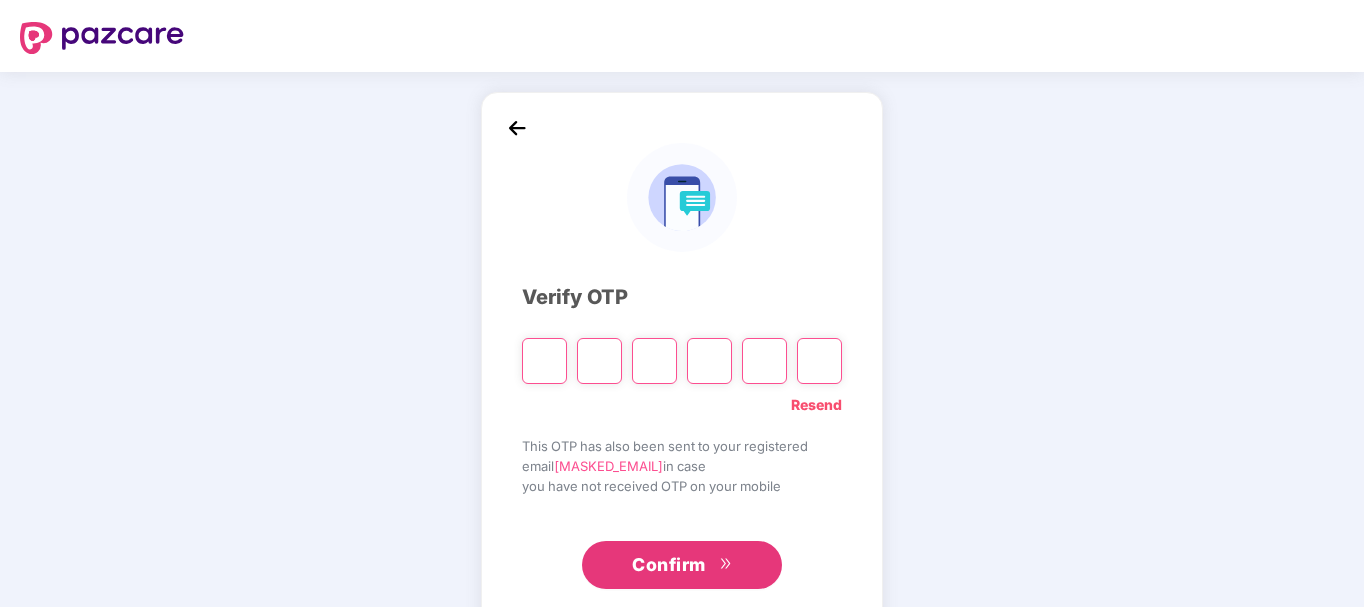 type on "*" 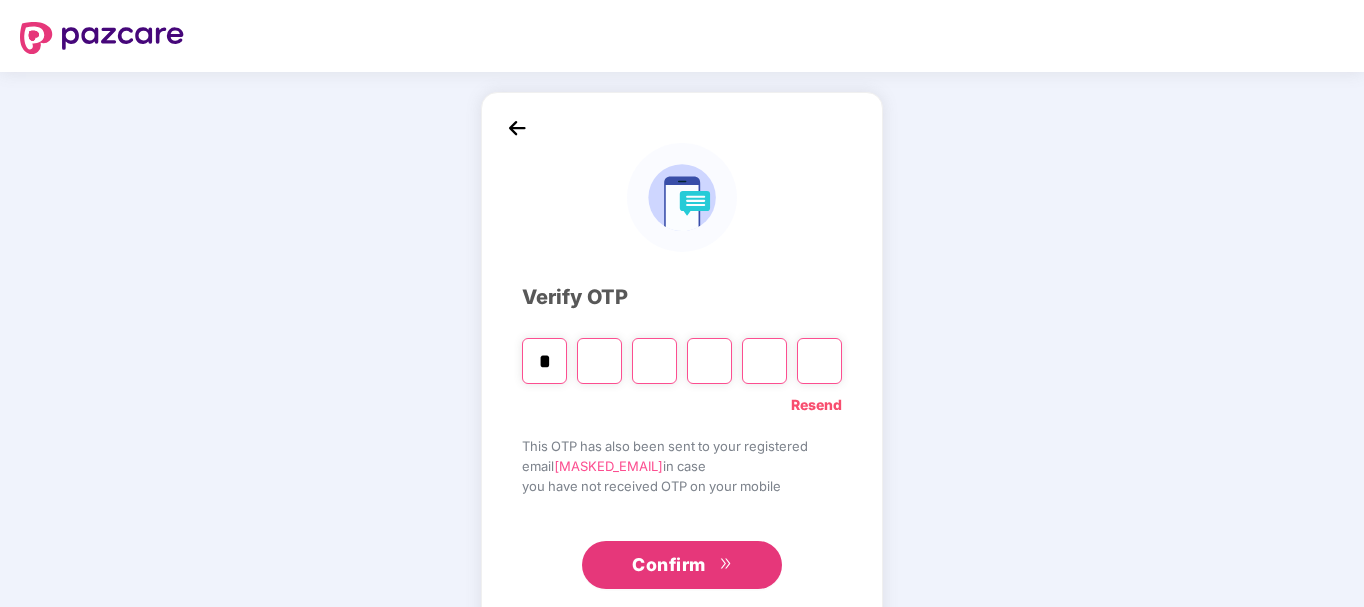 type on "*" 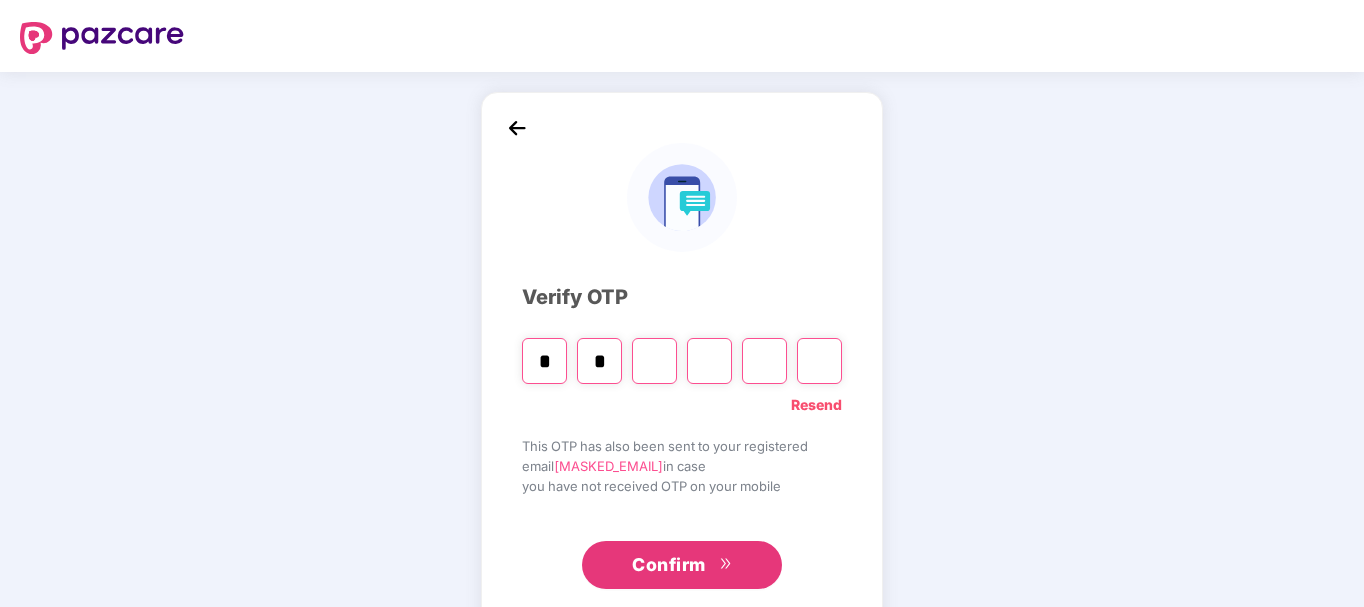 type on "*" 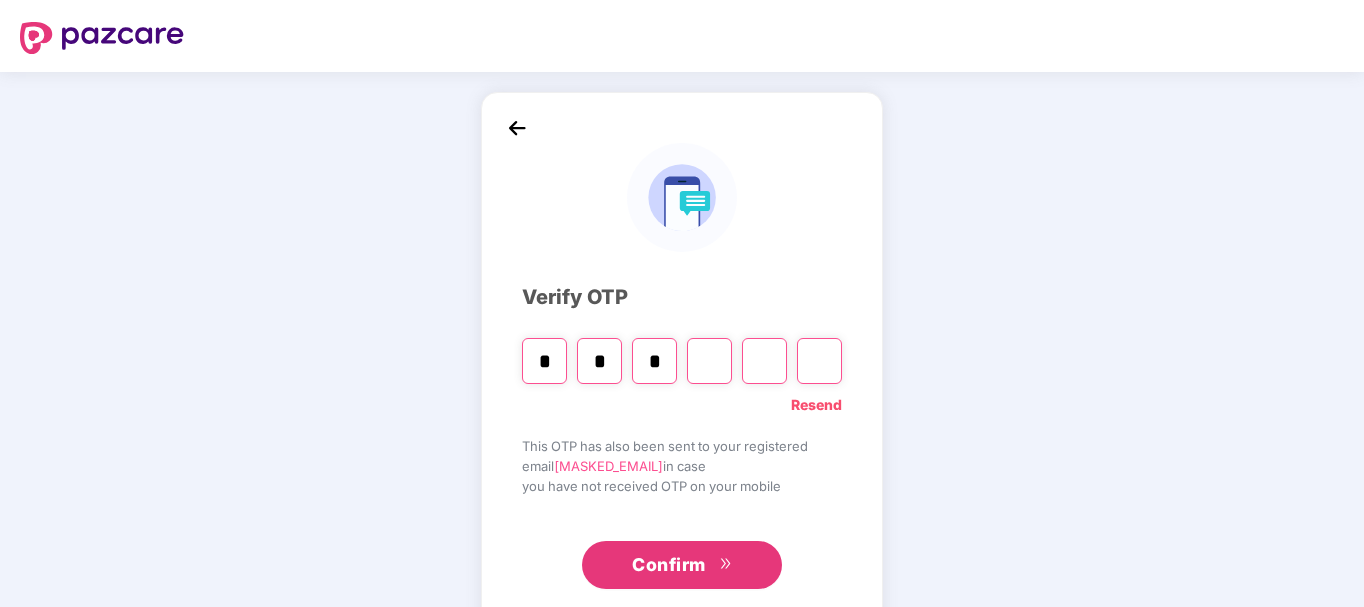 type on "*" 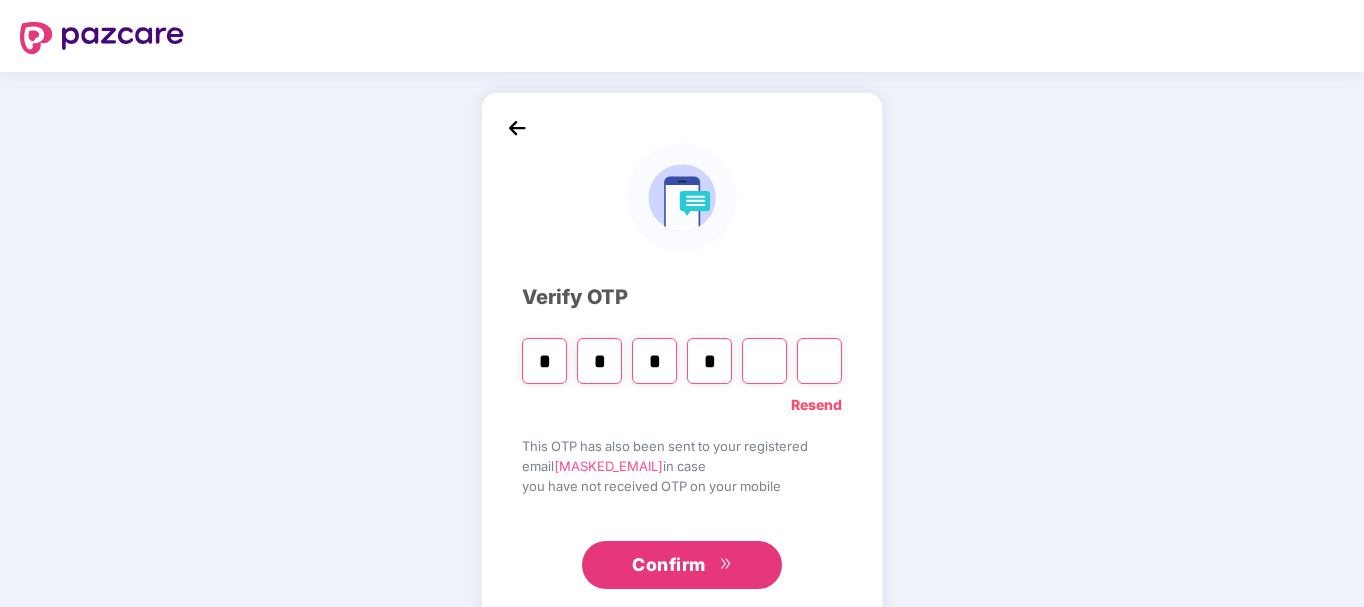 type on "*" 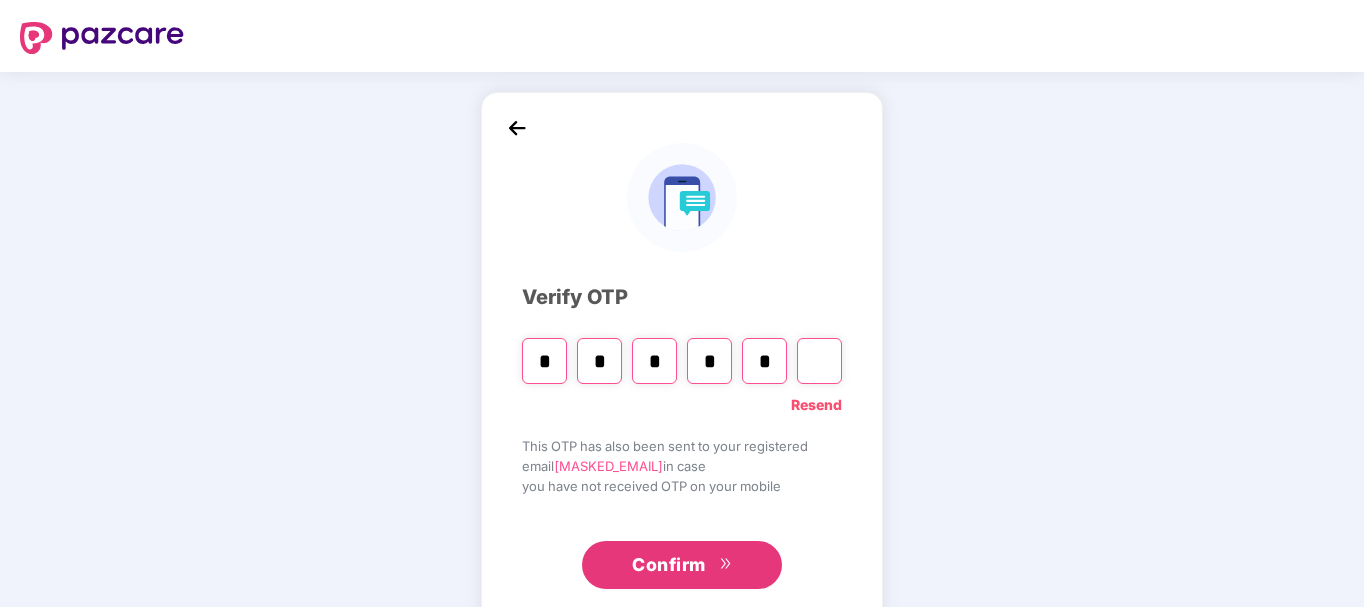 type on "*" 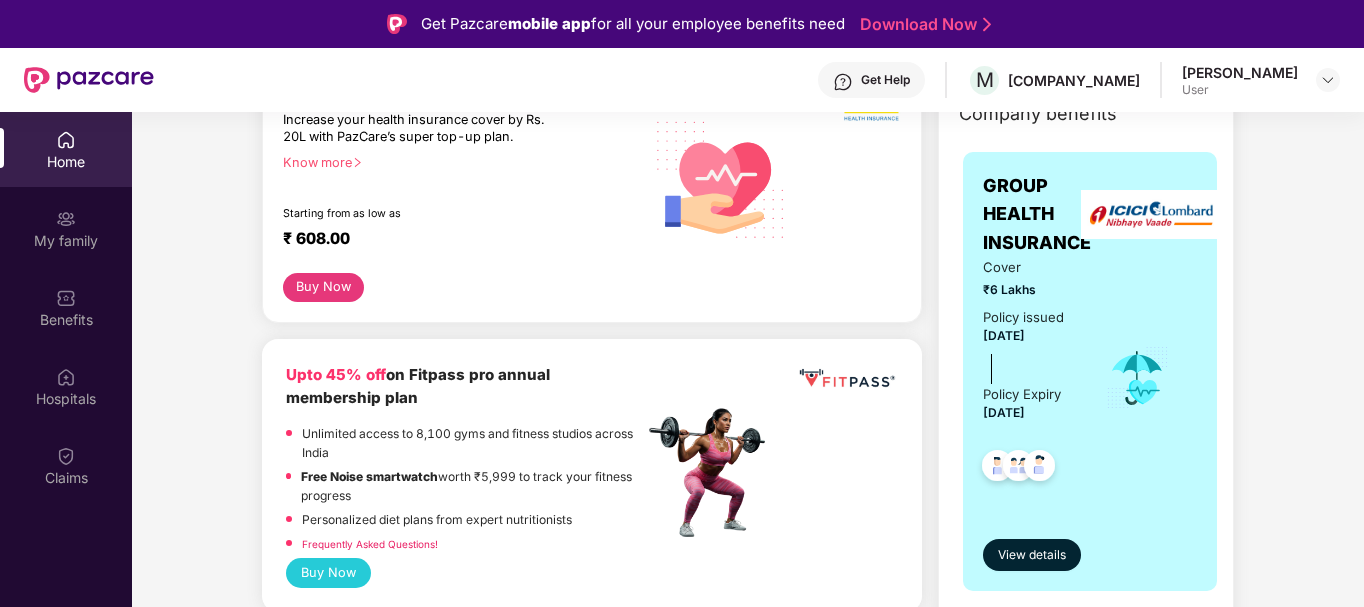 scroll, scrollTop: 0, scrollLeft: 0, axis: both 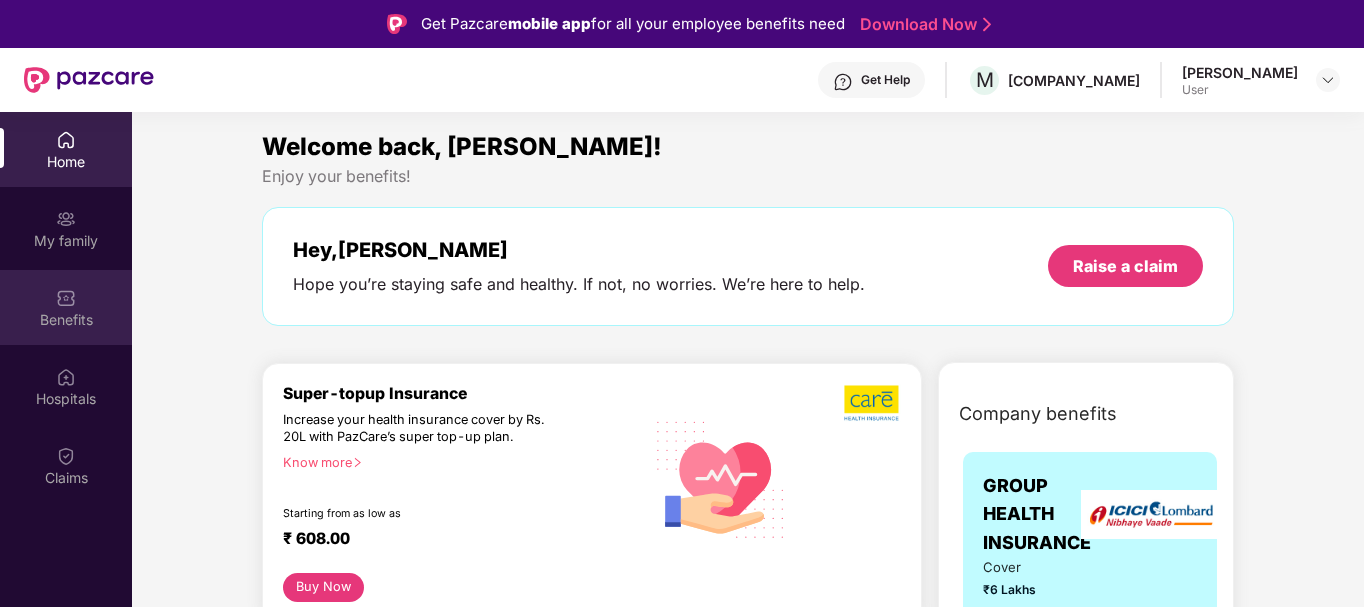 click at bounding box center [66, 298] 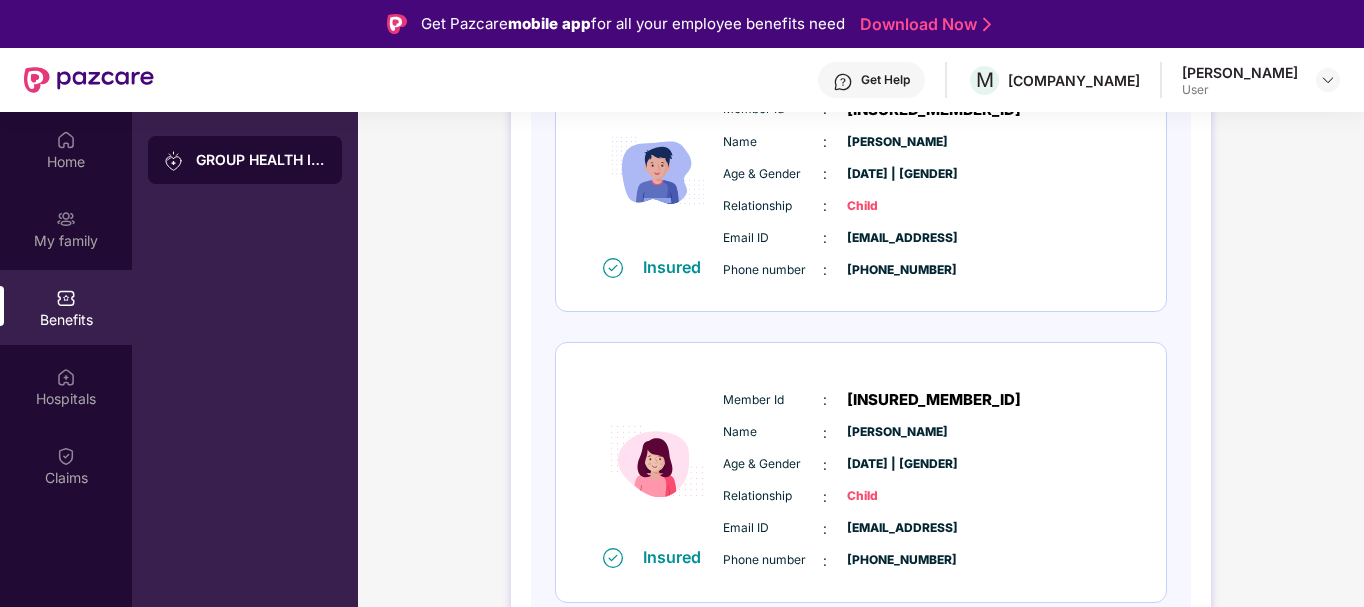 scroll, scrollTop: 942, scrollLeft: 0, axis: vertical 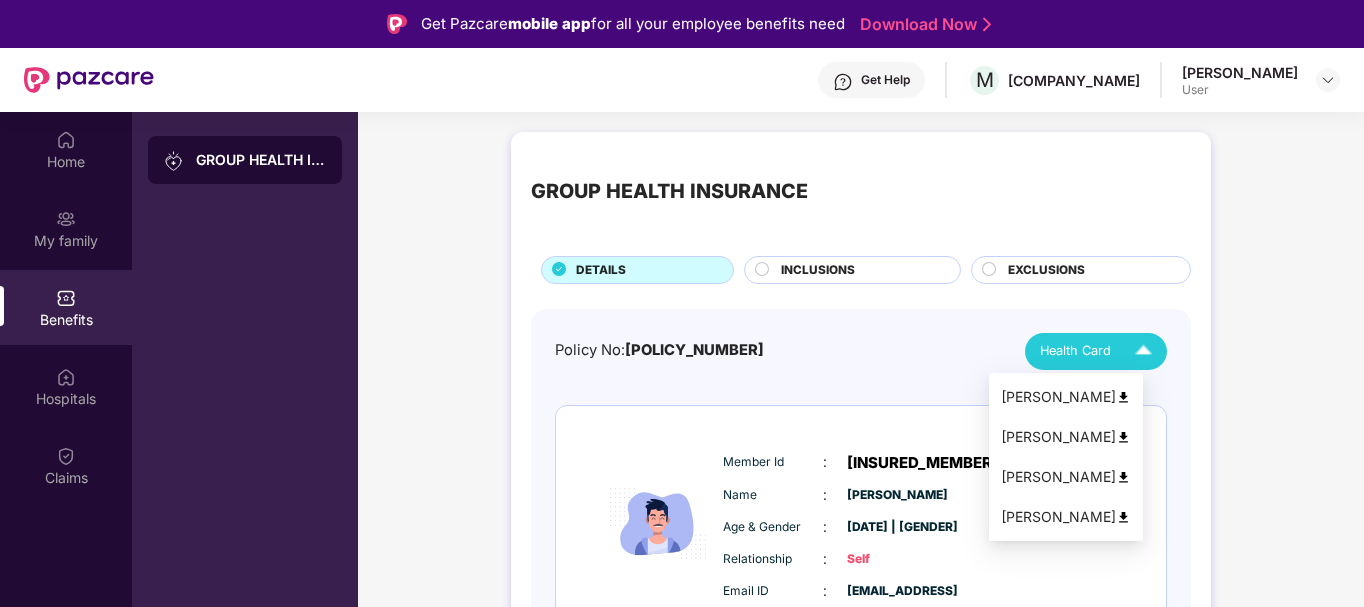 click on "Health Card" at bounding box center [1075, 351] 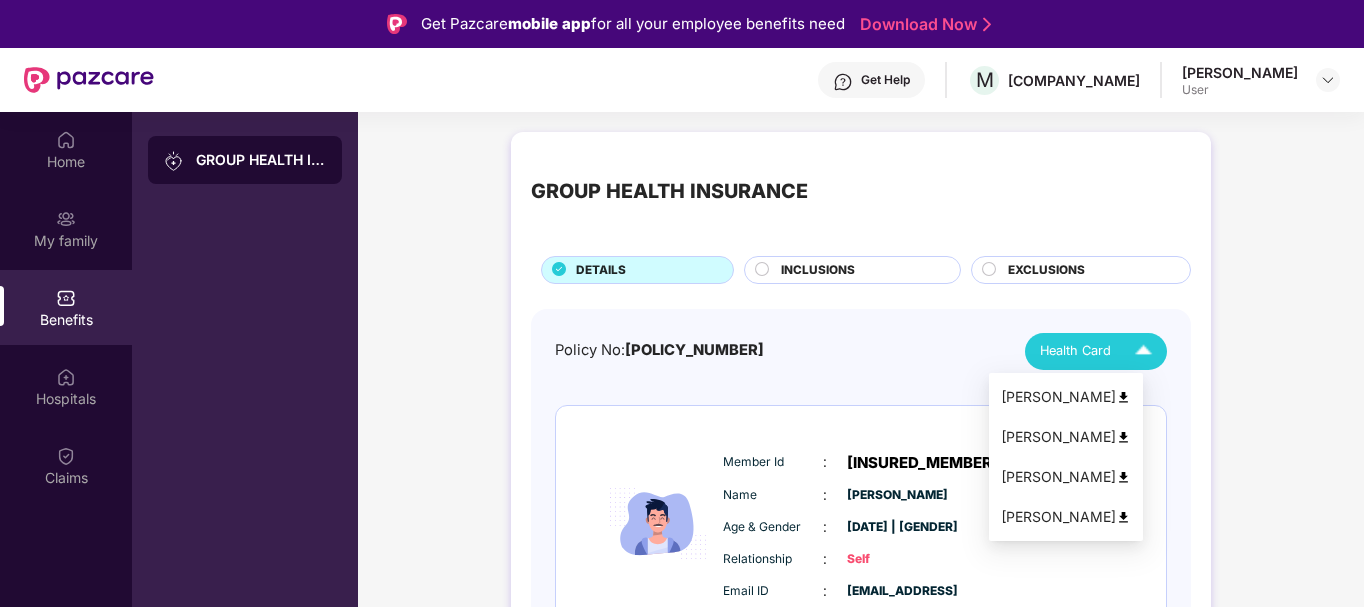 click on "Health Card" at bounding box center (1075, 351) 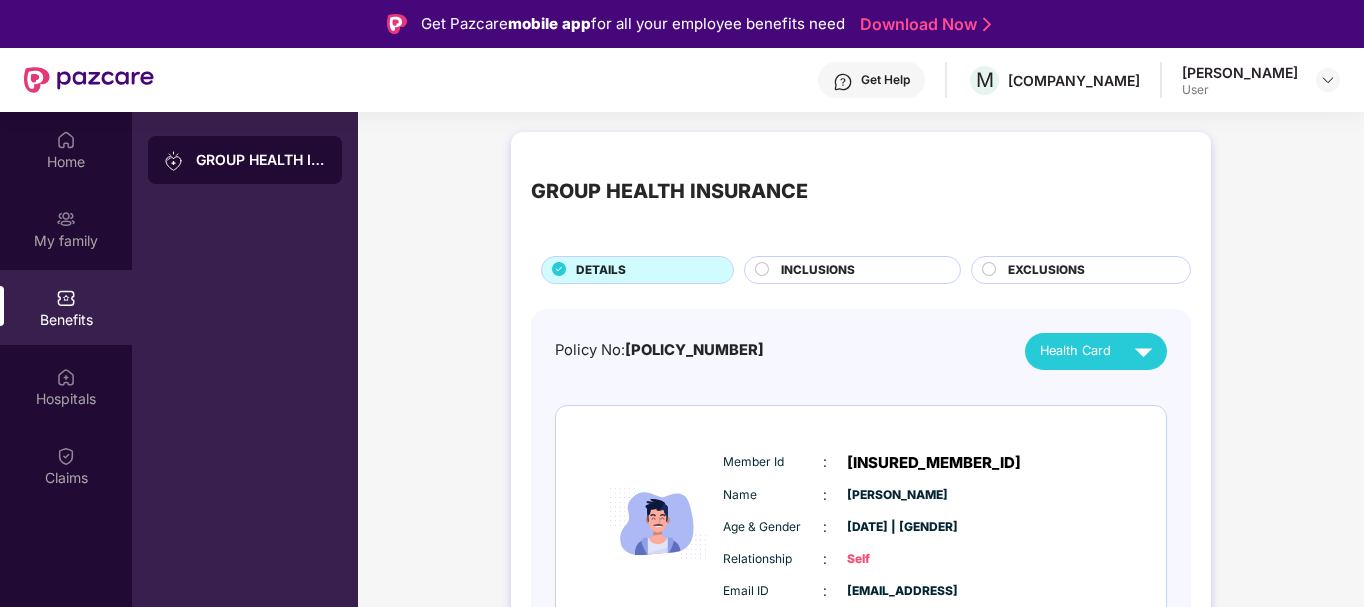 click on "GROUP HEALTH INSURANCE DETAILS INCLUSIONS EXCLUSIONS Policy No: [POLICY_NUMBER] Health Card Insured Member Id : [INSURED_MEMBER_ID] Name : [PERSON_NAME] Age & Gender : [DATE] | [GENDER] Relationship : Self Email ID : [EMAIL_ADDRESS] Phone number : [PHONE_NUMBER] Insured Member Id : [INSURED_MEMBER_ID] Name : [PERSON_NAME] Age & Gender : [DATE] | [GENDER] Relationship : Spouse Email ID : [EMAIL_ADDRESS] Phone number : [PHONE_NUMBER] Insured Member Id : [INSURED_MEMBER_ID] Name : [PERSON_NAME] Age & Gender : [DATE] | [GENDER] Relationship : Child Email ID : [EMAIL_ADDRESS] Phone number : [PHONE_NUMBER] Insured Member Id : [INSURED_MEMBER_ID] Name : [PERSON_NAME] Age & Gender : [DATE] | [GENDER] Relationship : Child Email ID : [EMAIL_ADDRESS] Phone number : [PHONE_NUMBER]" at bounding box center [861, 891] 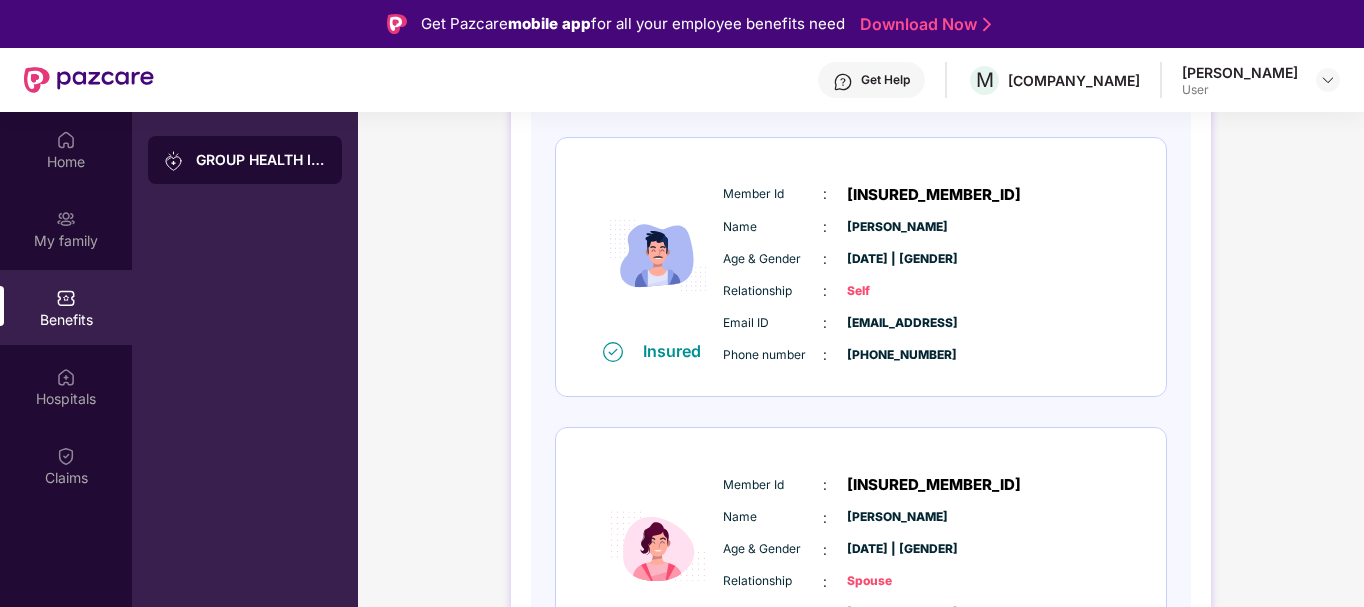 scroll, scrollTop: 0, scrollLeft: 0, axis: both 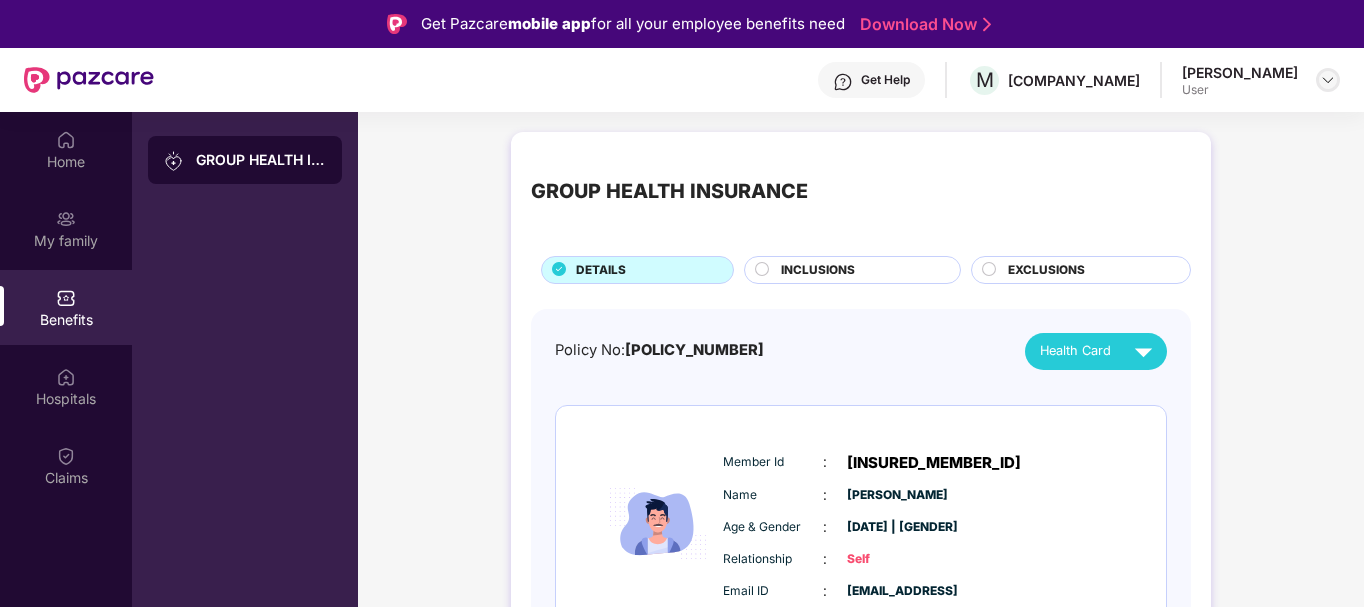 click at bounding box center [1328, 80] 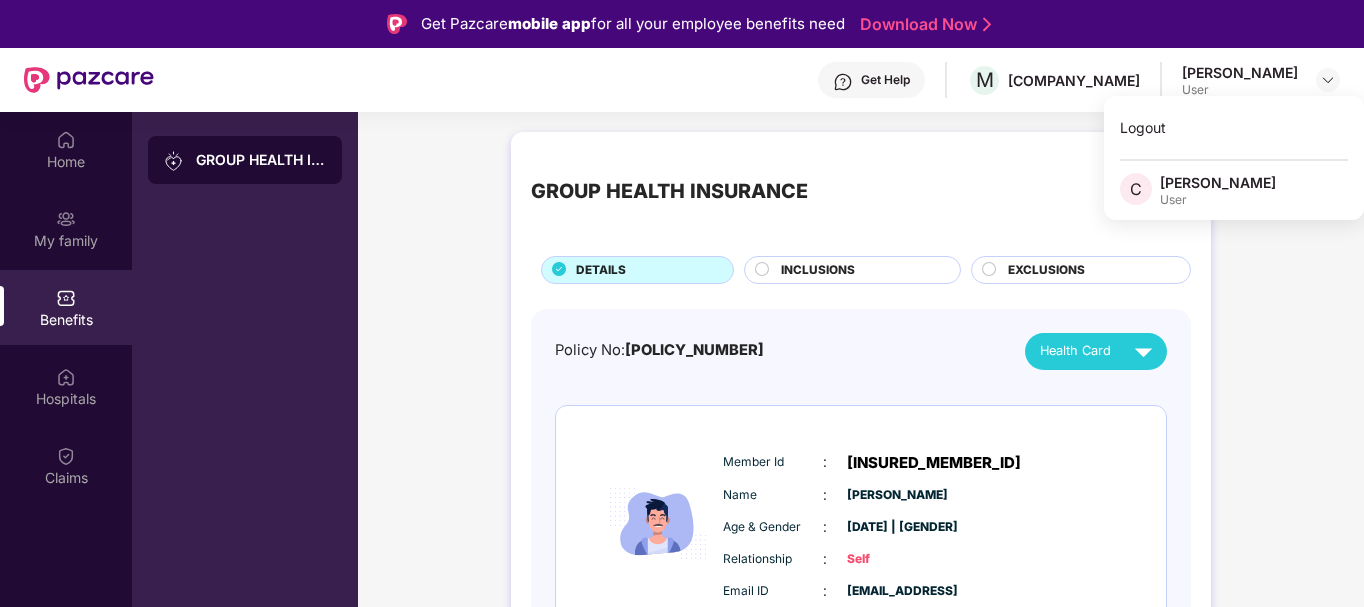 click on "GROUP HEALTH INSURANCE DETAILS INCLUSIONS EXCLUSIONS Policy No: [POLICY_NUMBER] Health Card Insured Member Id : [INSURED_MEMBER_ID] Name : [PERSON_NAME] Age & Gender : [DATE] | [GENDER] Relationship : Self Email ID : [EMAIL_ADDRESS] Phone number : [PHONE_NUMBER] Insured Member Id : [INSURED_MEMBER_ID] Name : [PERSON_NAME] Age & Gender : [DATE] | [GENDER] Relationship : Spouse Email ID : [EMAIL_ADDRESS] Phone number : [PHONE_NUMBER] Insured Member Id : [INSURED_MEMBER_ID] Name : [PERSON_NAME] Age & Gender : [DATE] | [GENDER] Relationship : Child Email ID : [EMAIL_ADDRESS] Phone number : [PHONE_NUMBER] Insured Member Id : [INSURED_MEMBER_ID] Name : [PERSON_NAME] Age & Gender : [DATE] | [GENDER] Relationship : Child Email ID : [EMAIL_ADDRESS] Phone number : [PHONE_NUMBER]" at bounding box center [861, 891] 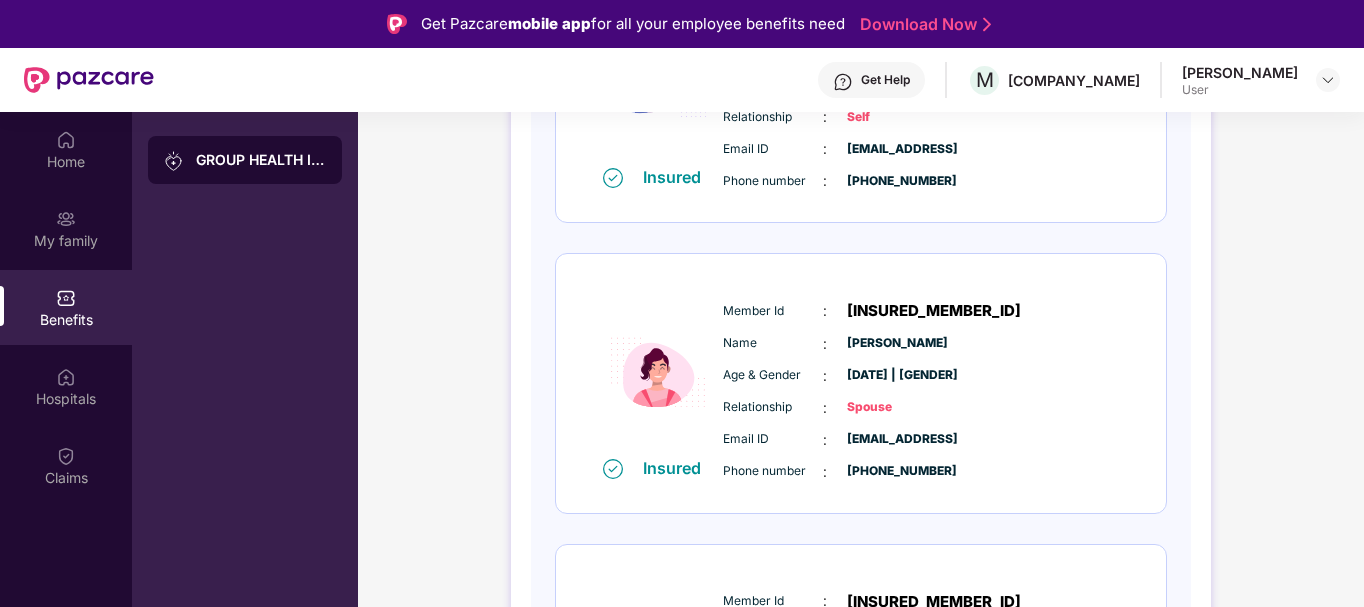 scroll, scrollTop: 0, scrollLeft: 0, axis: both 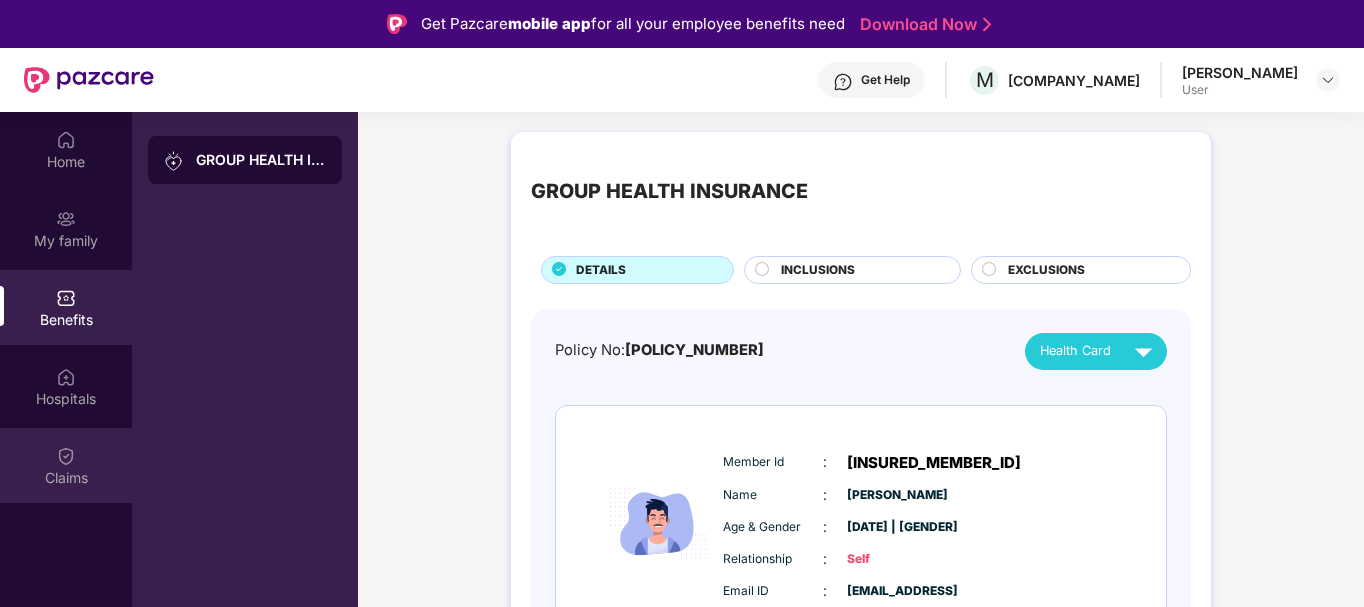 click at bounding box center [66, 456] 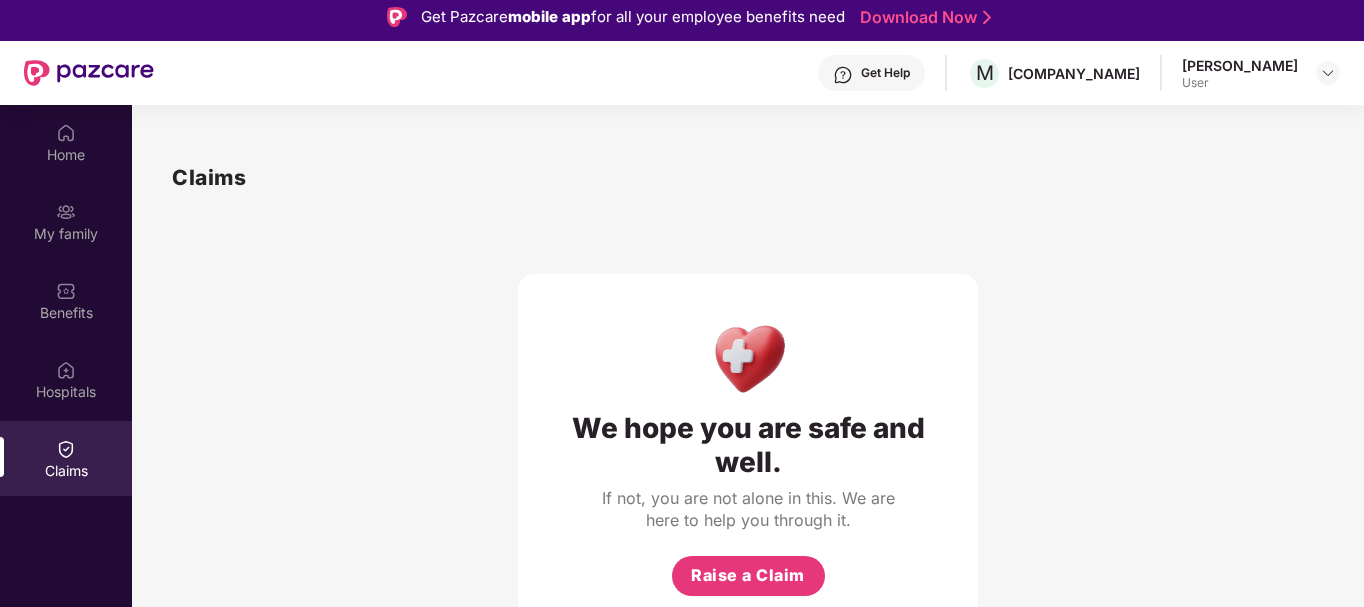 scroll, scrollTop: 0, scrollLeft: 0, axis: both 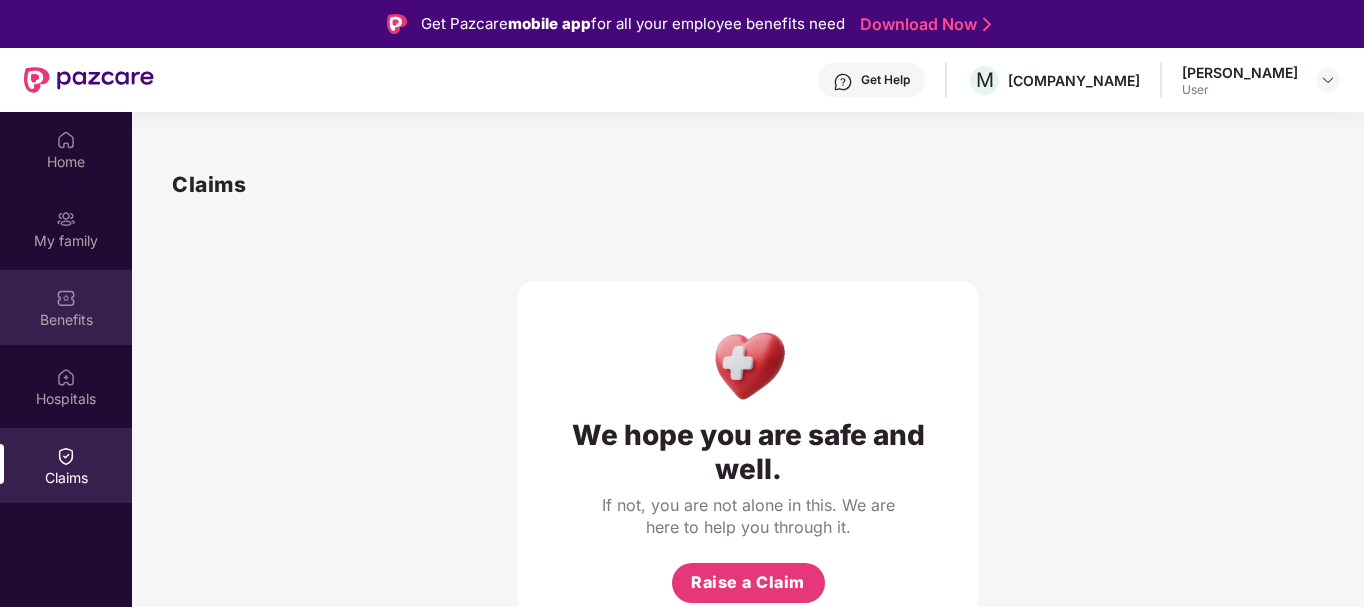 click at bounding box center (66, 298) 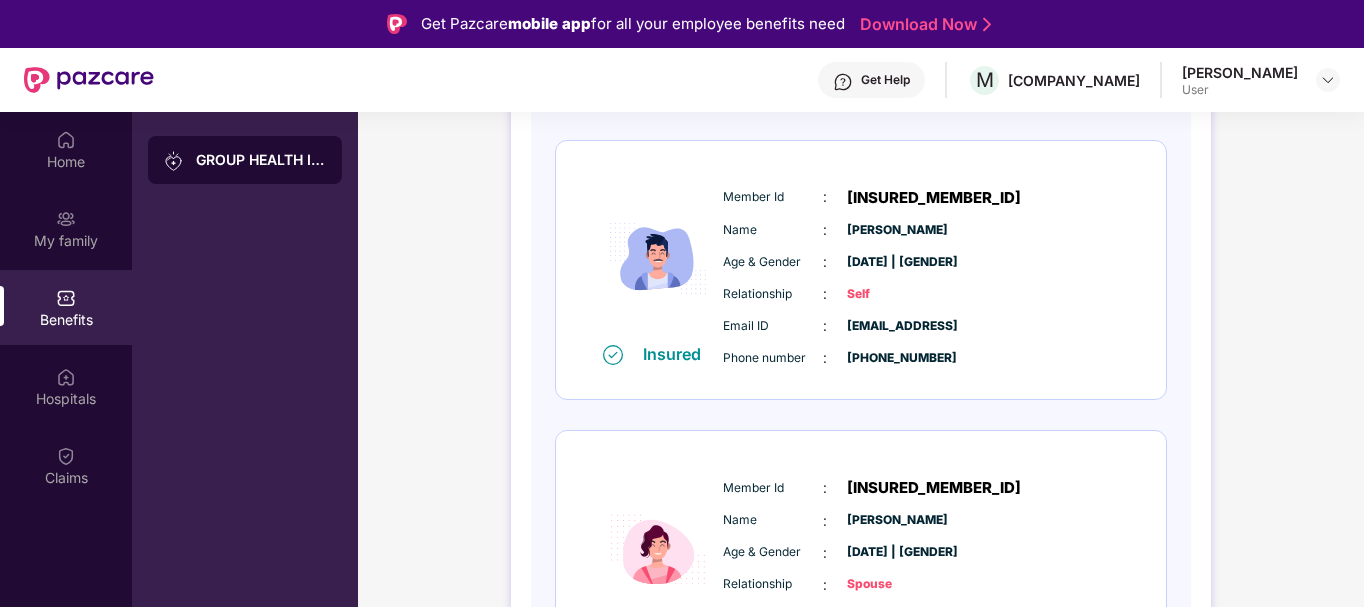 scroll, scrollTop: 0, scrollLeft: 0, axis: both 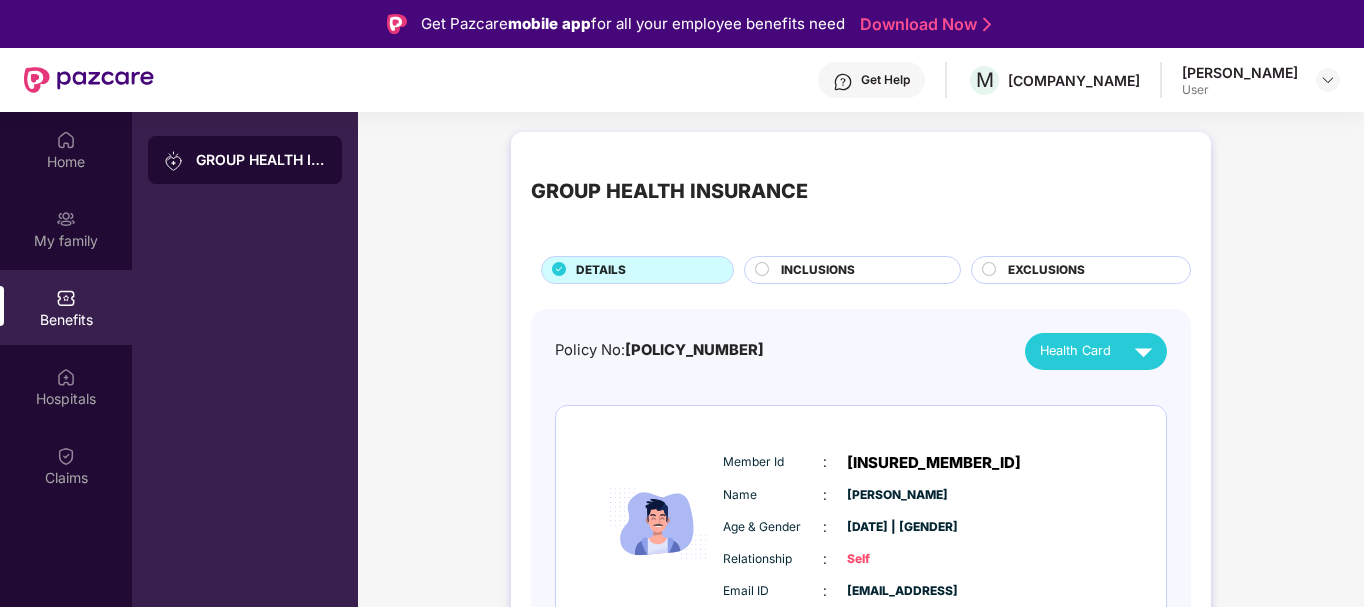 click 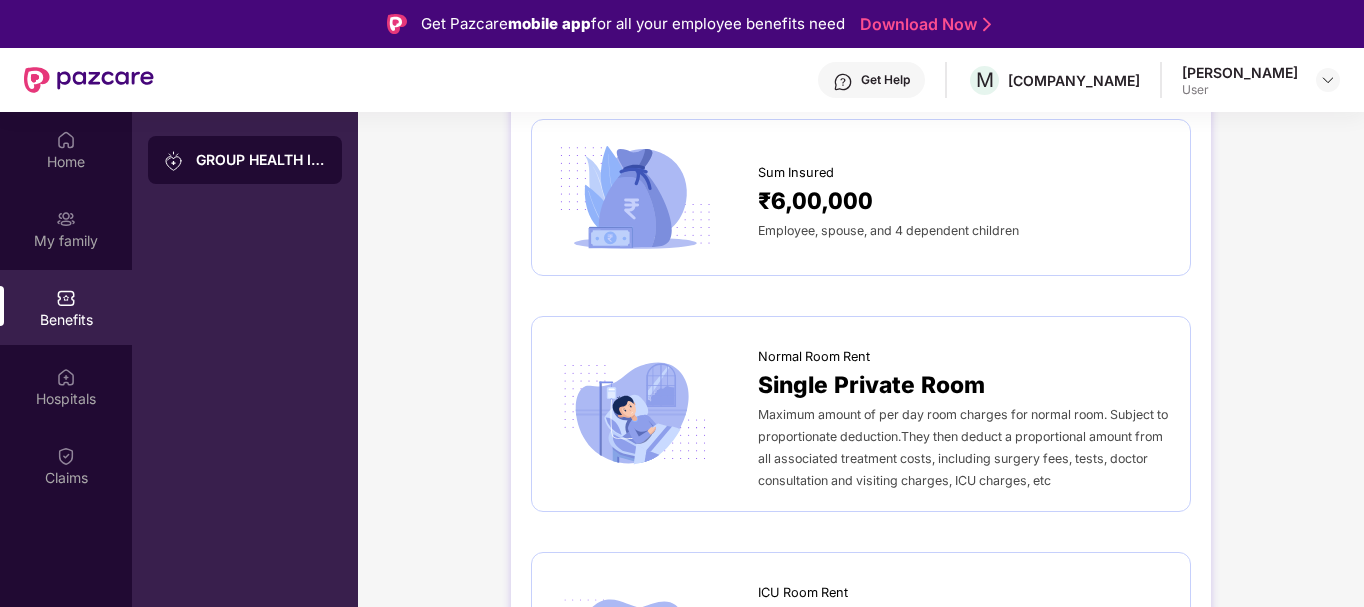 scroll, scrollTop: 0, scrollLeft: 0, axis: both 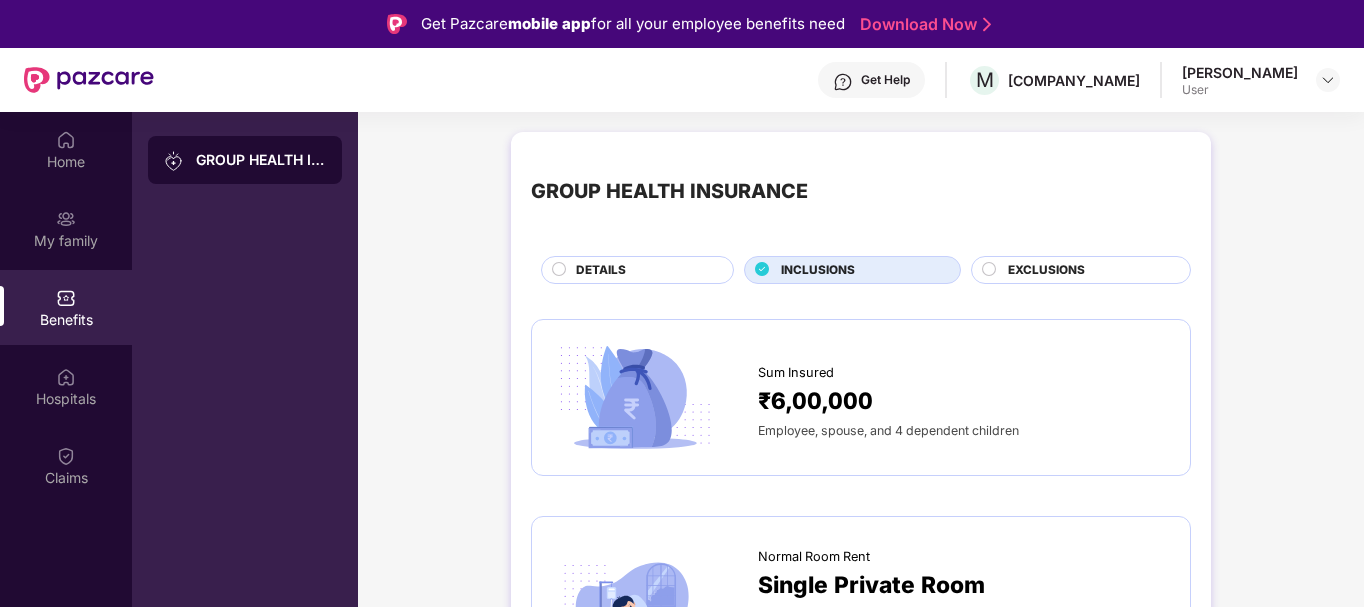 click 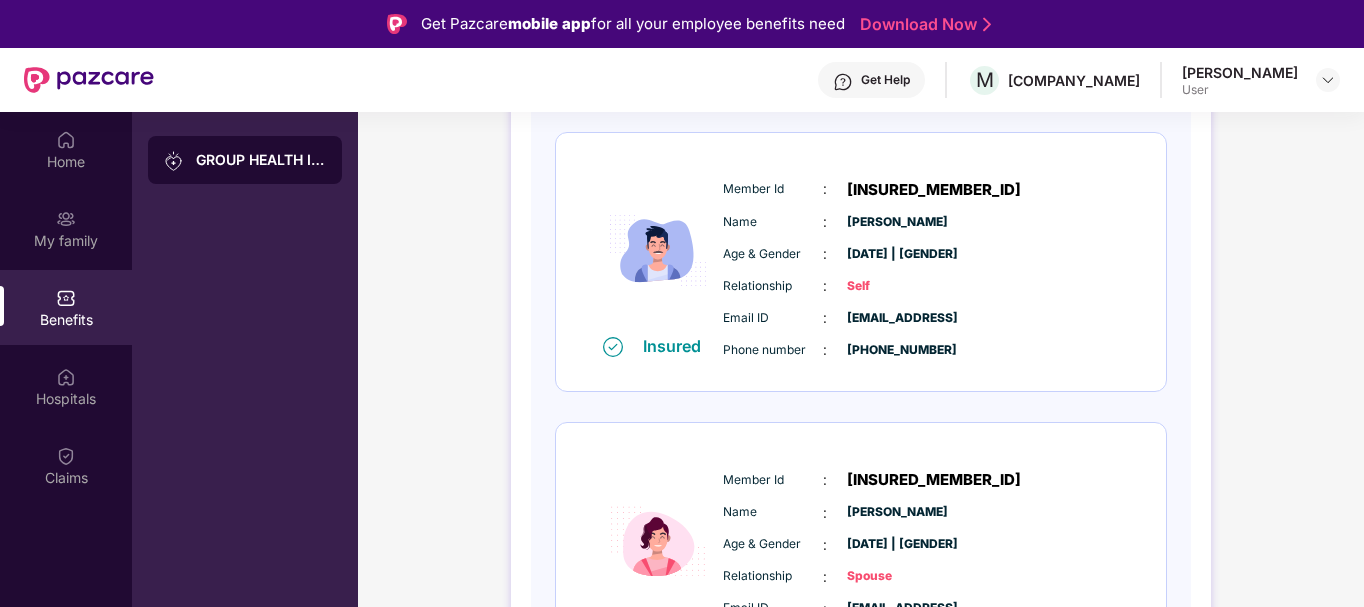 scroll, scrollTop: 0, scrollLeft: 0, axis: both 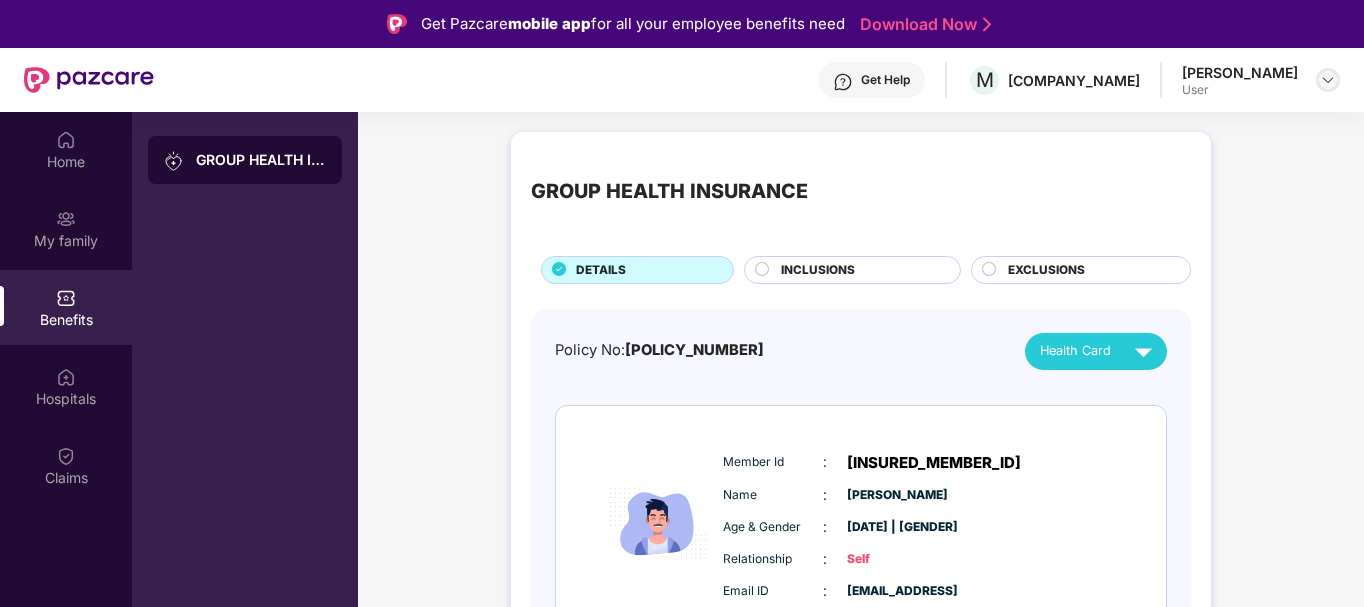 click at bounding box center [1328, 80] 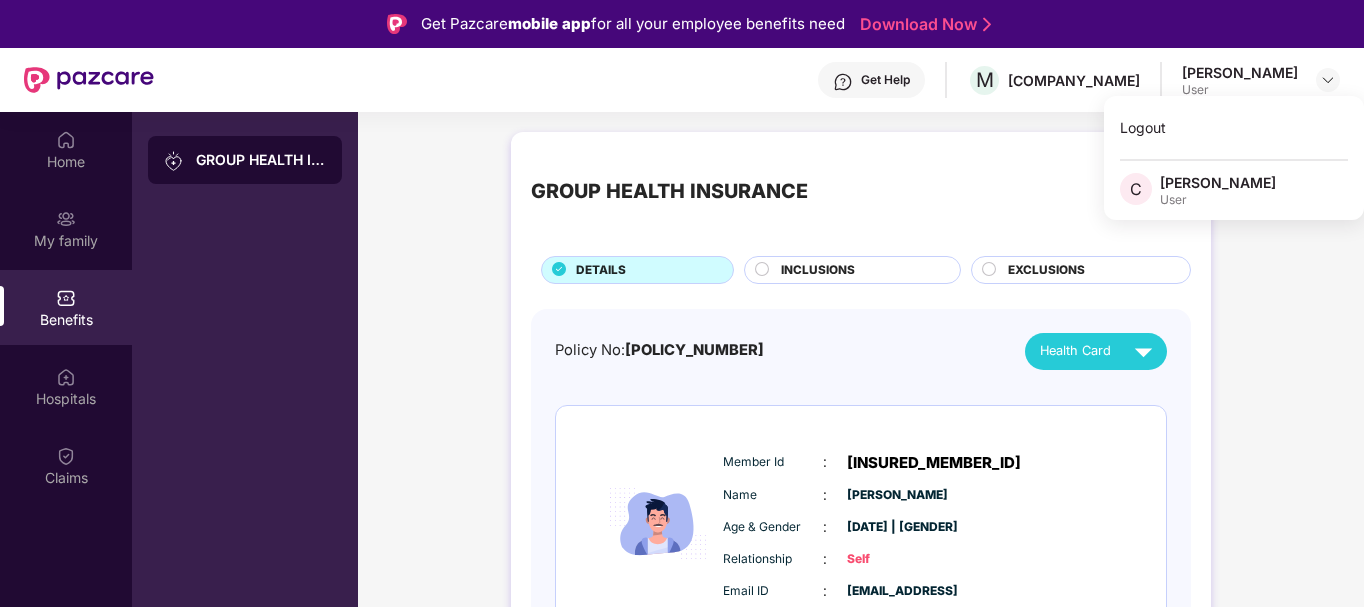 click on "GROUP HEALTH INSURANCE DETAILS INCLUSIONS EXCLUSIONS Policy No: [POLICY_NUMBER] Health Card Insured Member Id : [INSURED_MEMBER_ID] Name : [PERSON_NAME] Age & Gender : [DATE] | [GENDER] Relationship : Self Email ID : [EMAIL_ADDRESS] Phone number : [PHONE_NUMBER] Insured Member Id : [INSURED_MEMBER_ID] Name : [PERSON_NAME] Age & Gender : [DATE] | [GENDER] Relationship : Spouse Email ID : [EMAIL_ADDRESS] Phone number : [PHONE_NUMBER] Insured Member Id : [INSURED_MEMBER_ID] Name : [PERSON_NAME] Age & Gender : [DATE] | [GENDER] Relationship : Child Email ID : [EMAIL_ADDRESS] Phone number : [PHONE_NUMBER] Insured Member Id : [INSURED_MEMBER_ID] Name : [PERSON_NAME] Age & Gender : [DATE] | [GENDER] Relationship : Child Email ID : [EMAIL_ADDRESS] Phone number : [PHONE_NUMBER]" at bounding box center [861, 891] 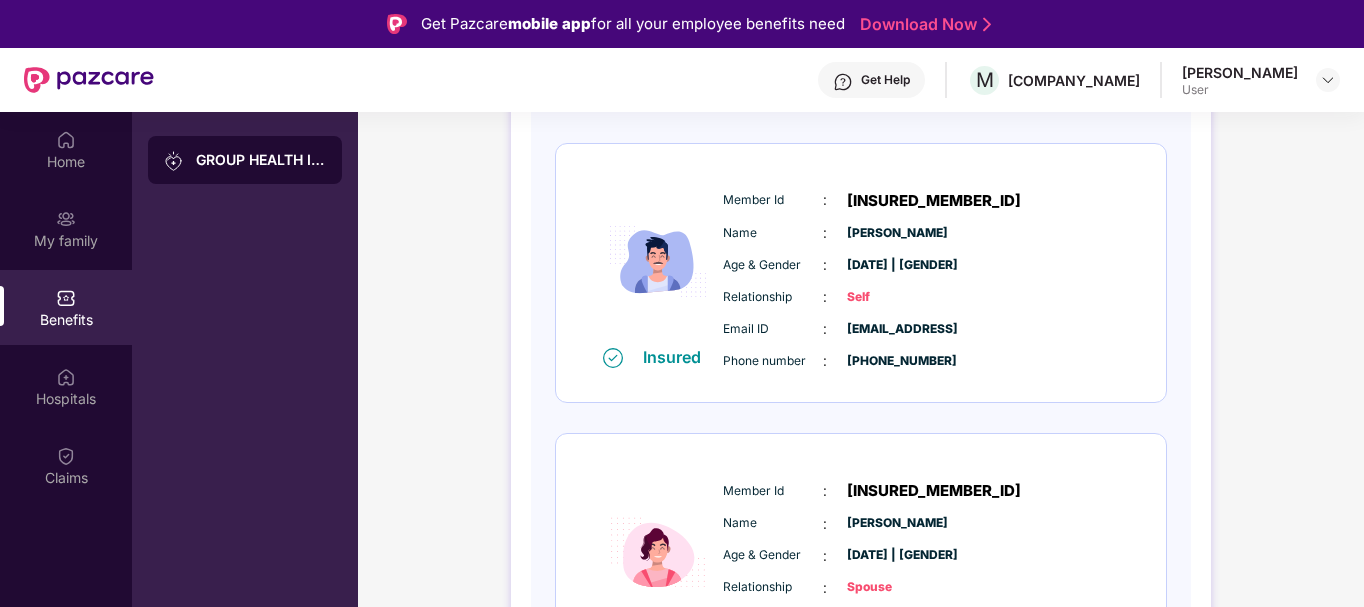 scroll, scrollTop: 0, scrollLeft: 0, axis: both 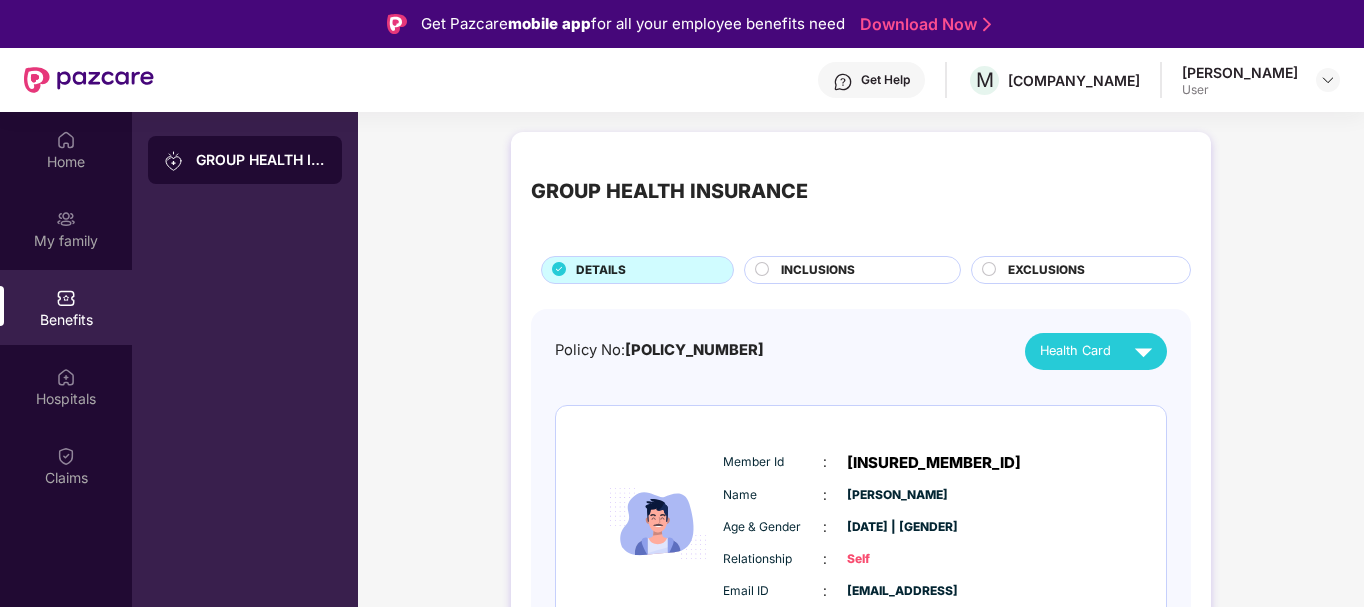 click 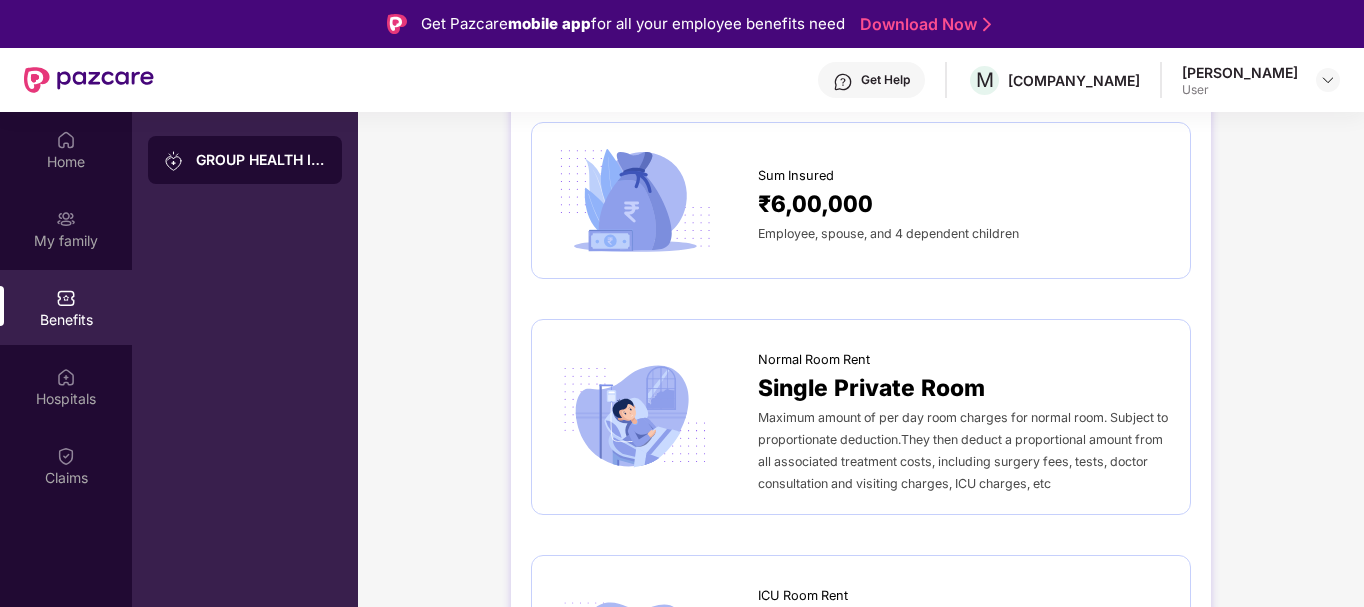 scroll, scrollTop: 0, scrollLeft: 0, axis: both 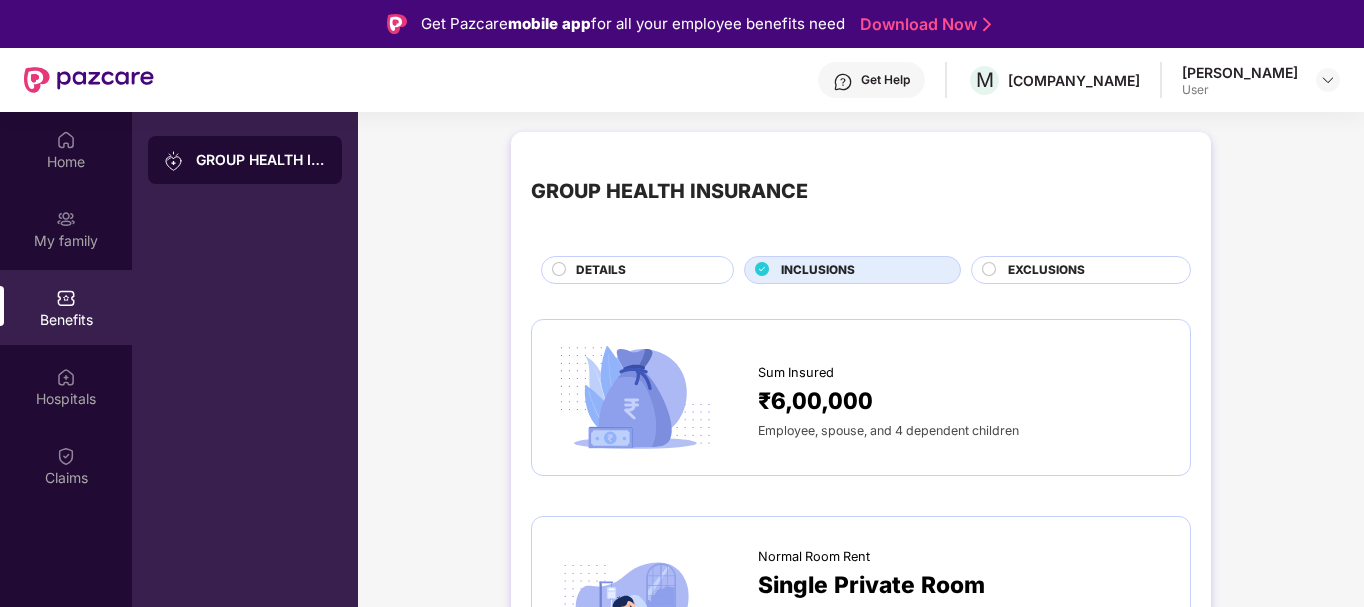 click 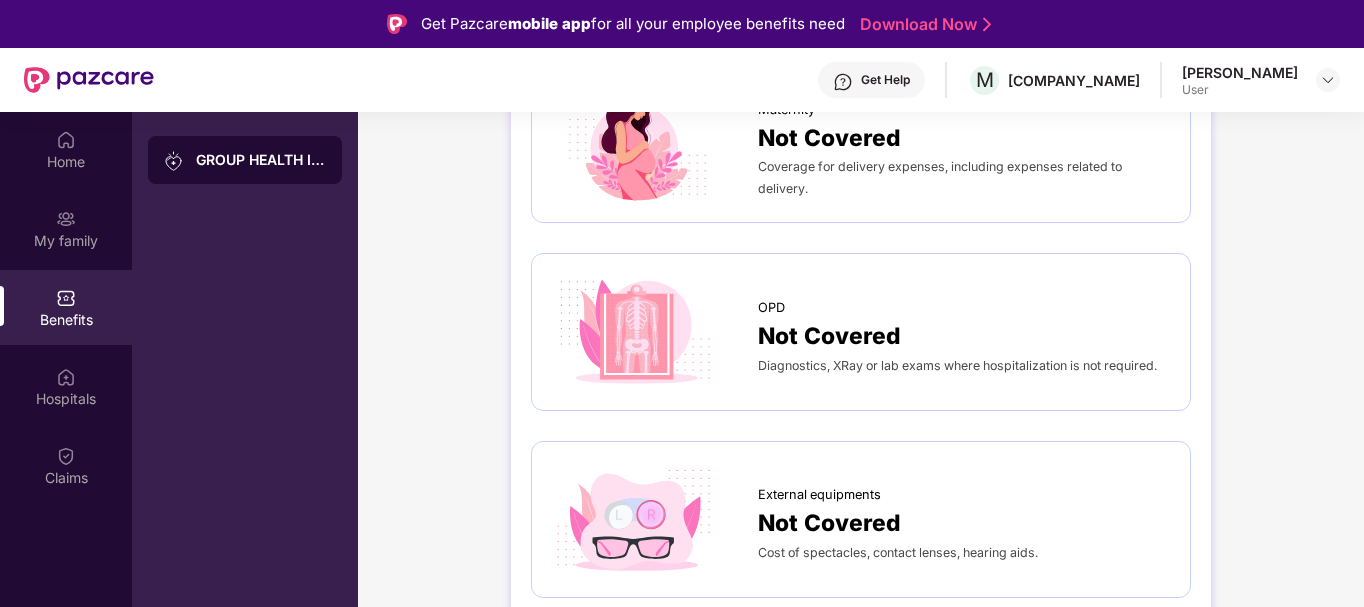 scroll, scrollTop: 0, scrollLeft: 0, axis: both 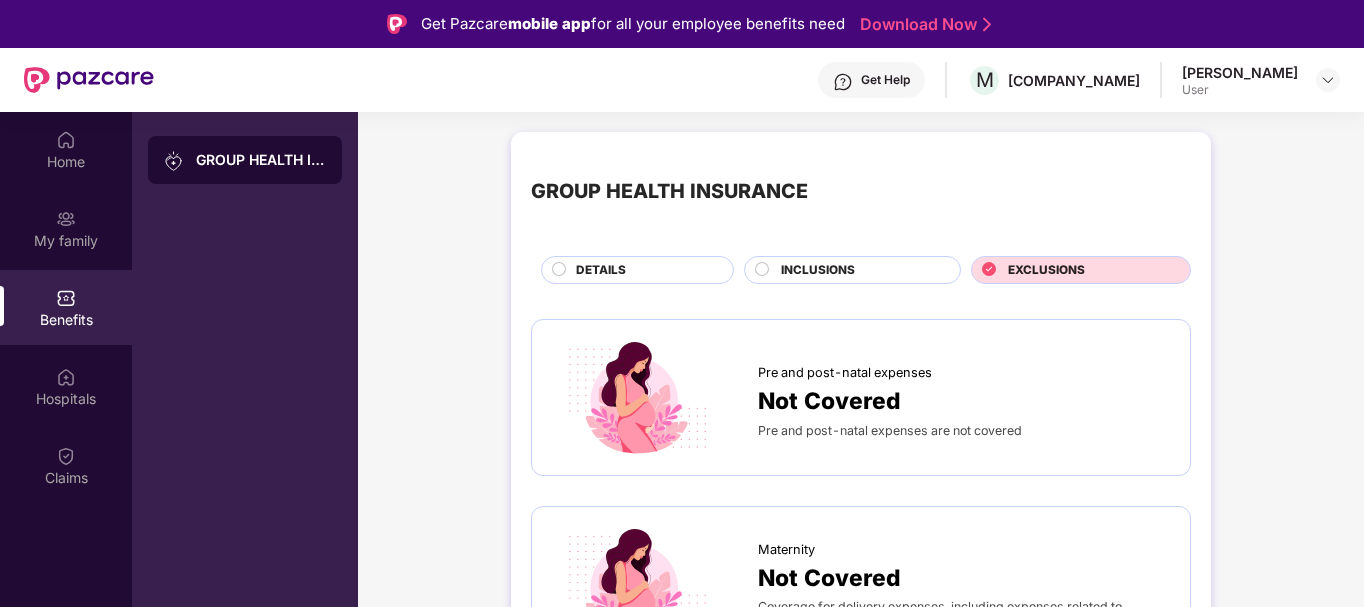 click 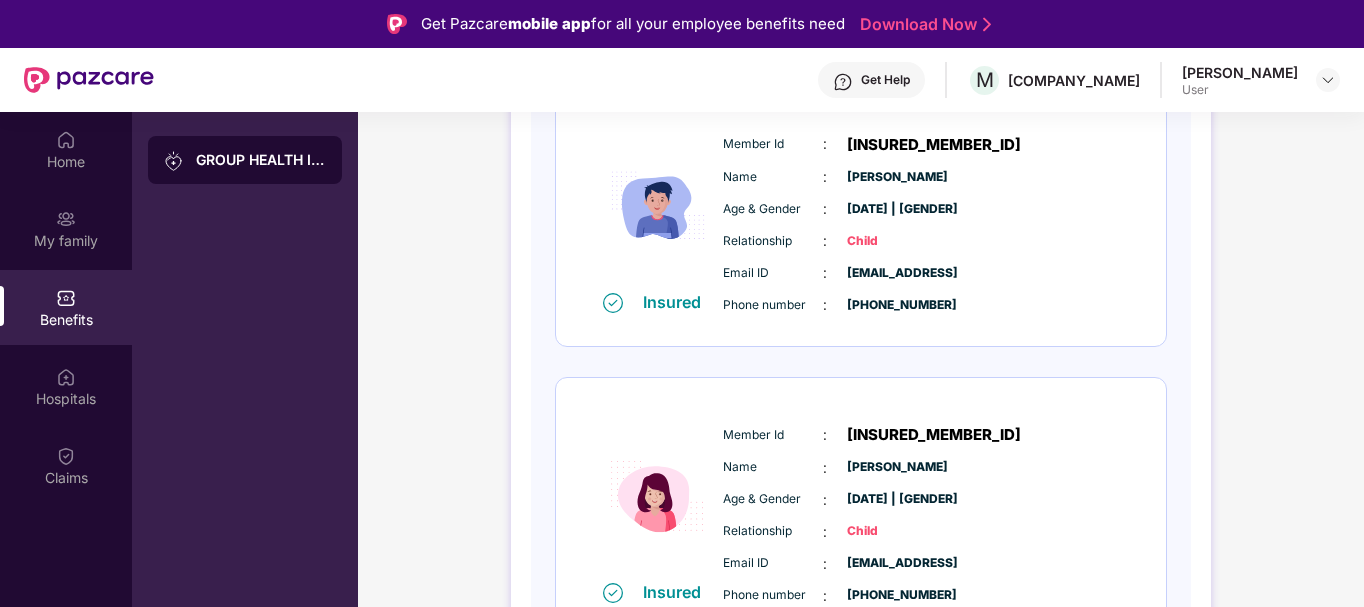 scroll, scrollTop: 942, scrollLeft: 0, axis: vertical 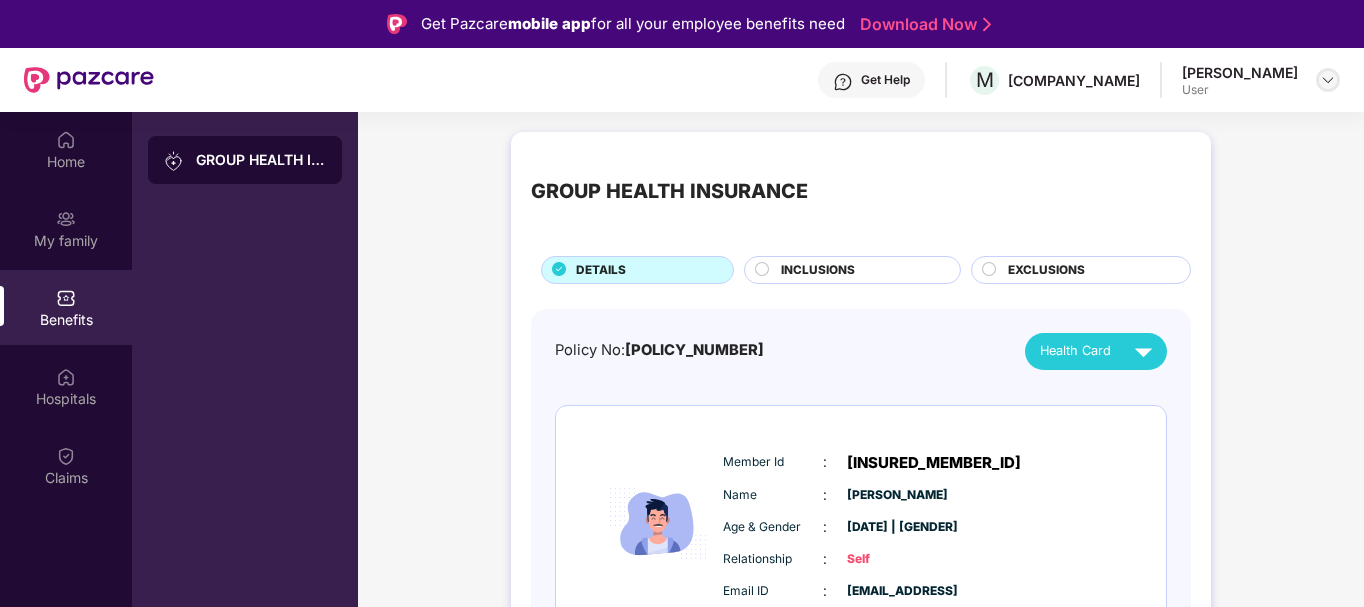 click at bounding box center (1328, 80) 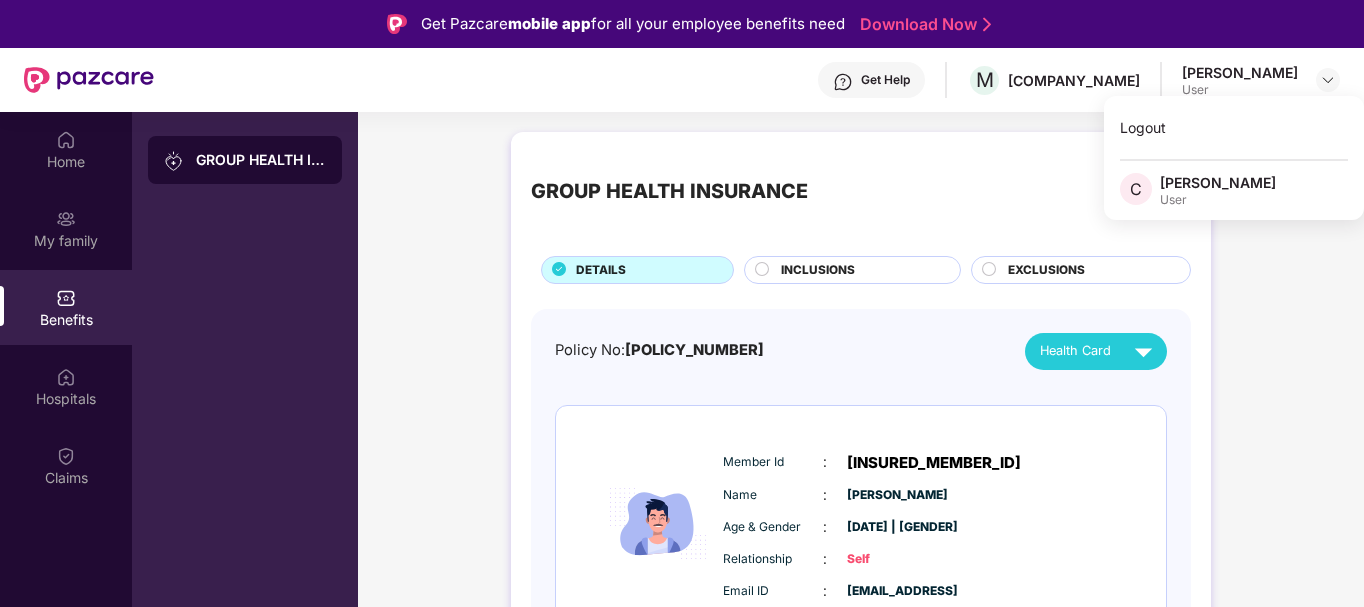 click on "GROUP HEALTH INSURANCE DETAILS INCLUSIONS EXCLUSIONS Policy No: [POLICY_NUMBER] Health Card Insured Member Id : [INSURED_MEMBER_ID] Name : [PERSON_NAME] Age & Gender : [DATE] | [GENDER] Relationship : Self Email ID : [EMAIL_ADDRESS] Phone number : [PHONE_NUMBER] Insured Member Id : [INSURED_MEMBER_ID] Name : [PERSON_NAME] Age & Gender : [DATE] | [GENDER] Relationship : Spouse Email ID : [EMAIL_ADDRESS] Phone number : [PHONE_NUMBER] Insured Member Id : [INSURED_MEMBER_ID] Name : [PERSON_NAME] Age & Gender : [DATE] | [GENDER] Relationship : Child Email ID : [EMAIL_ADDRESS] Phone number : [PHONE_NUMBER] Insured Member Id : [INSURED_MEMBER_ID] Name : [PERSON_NAME] Age & Gender : [DATE] | [GENDER] Relationship : Child Email ID : [EMAIL_ADDRESS] Phone number : [PHONE_NUMBER]" at bounding box center [861, 891] 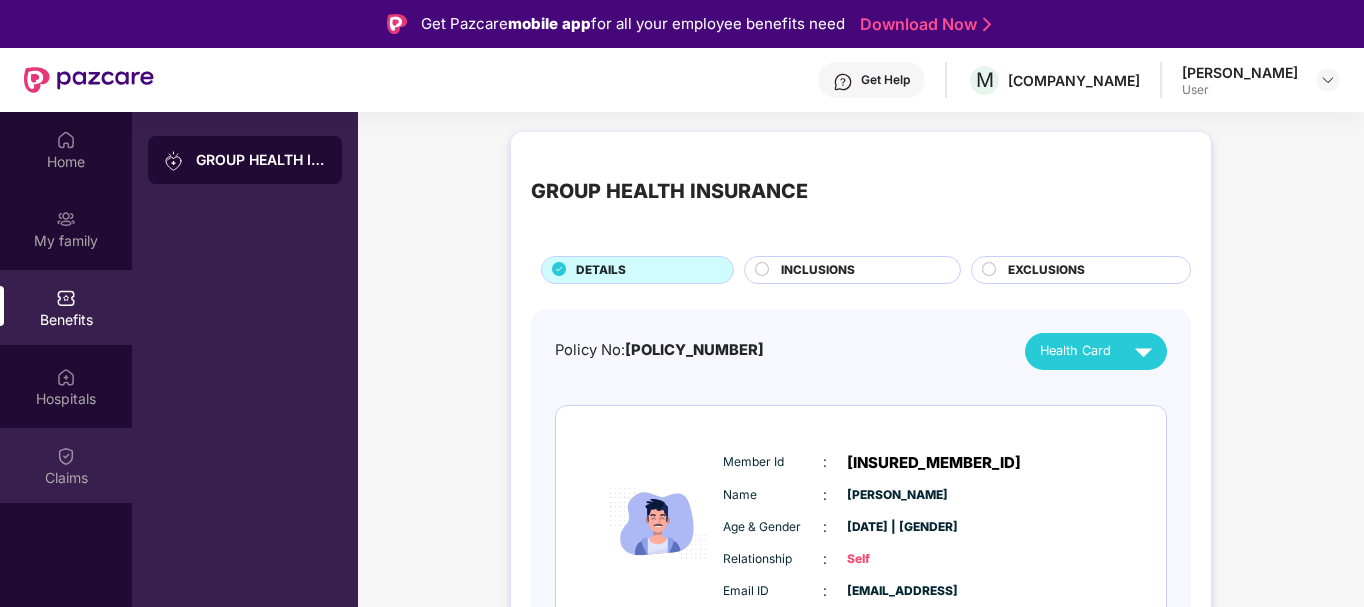 click at bounding box center (66, 456) 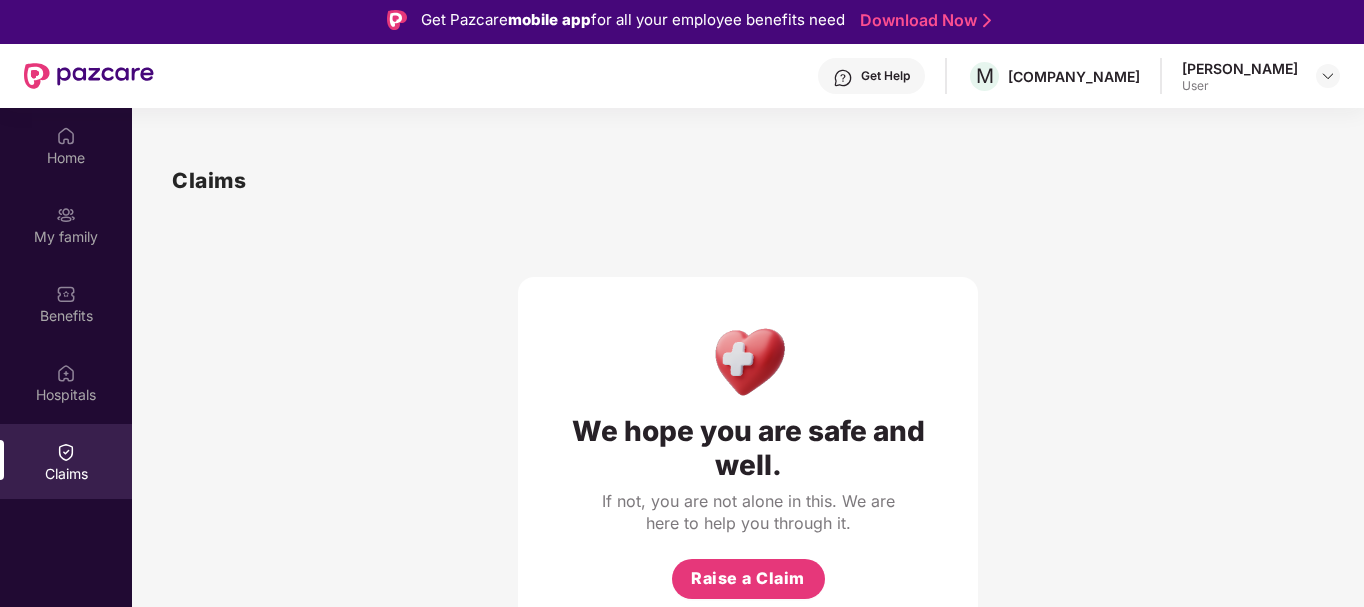 scroll, scrollTop: 0, scrollLeft: 0, axis: both 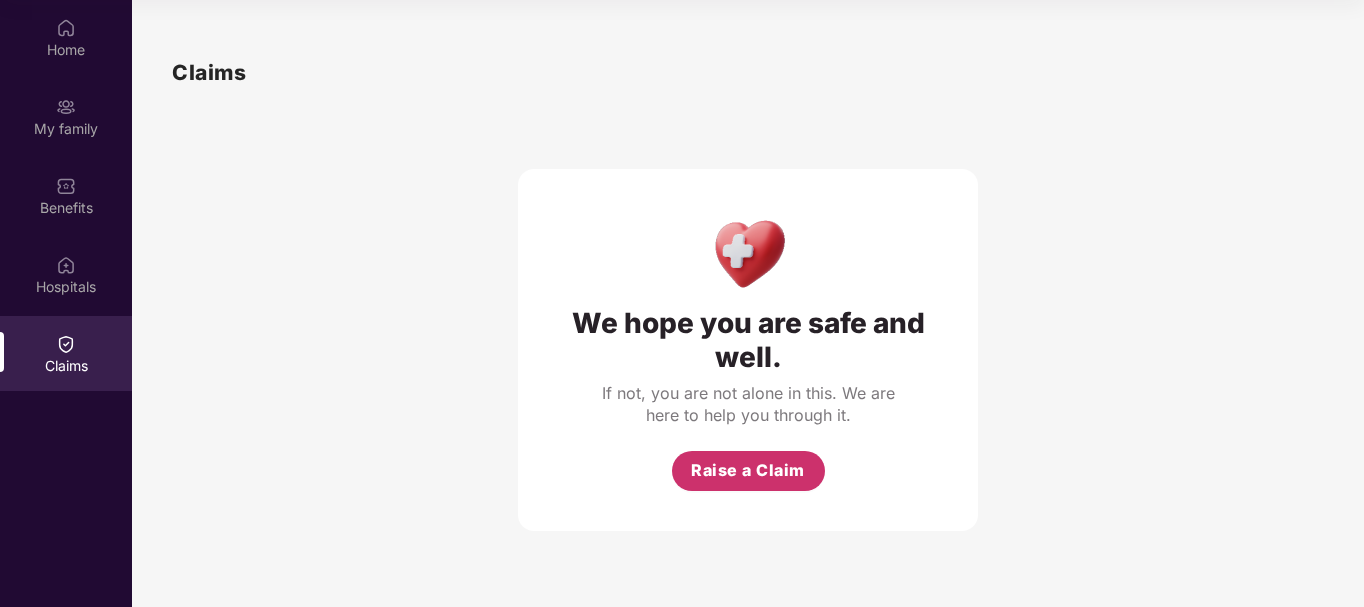 click on "Raise a Claim" at bounding box center (748, 470) 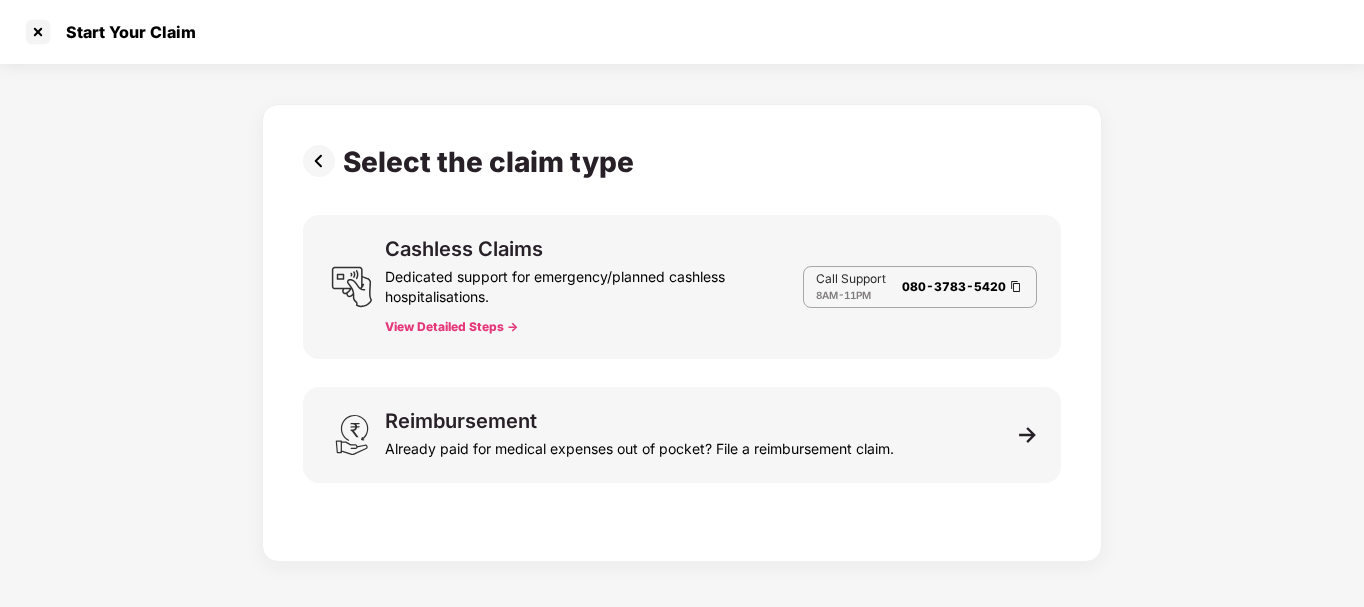scroll, scrollTop: 48, scrollLeft: 0, axis: vertical 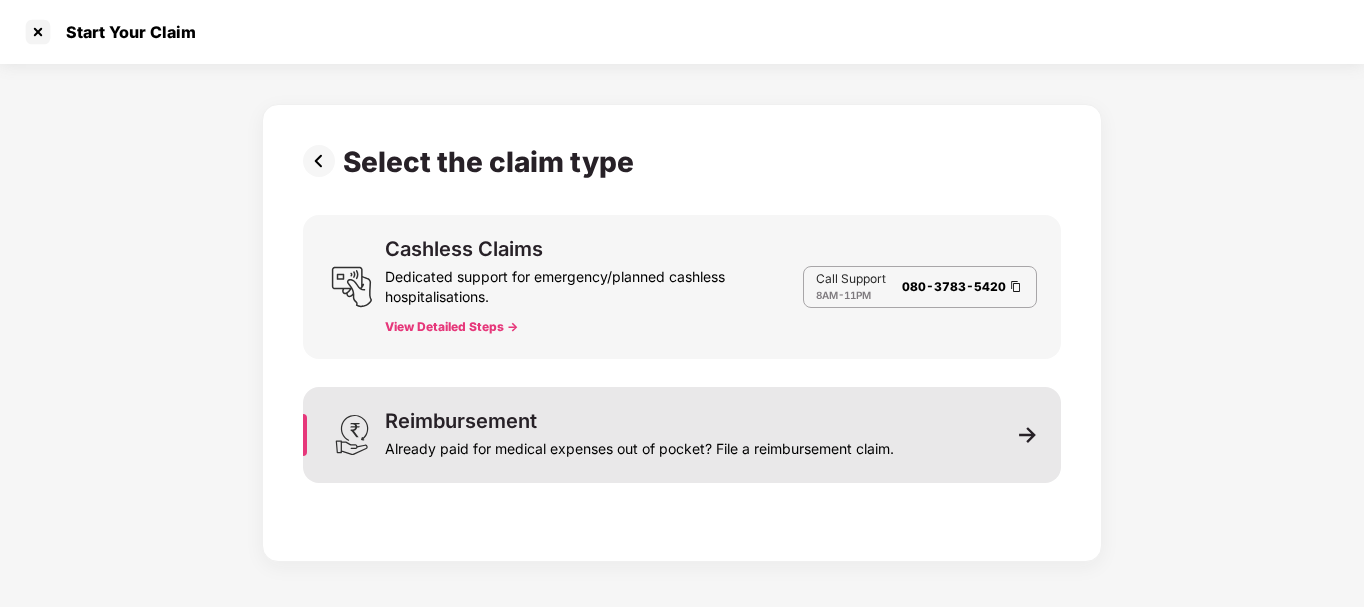 click at bounding box center (1028, 435) 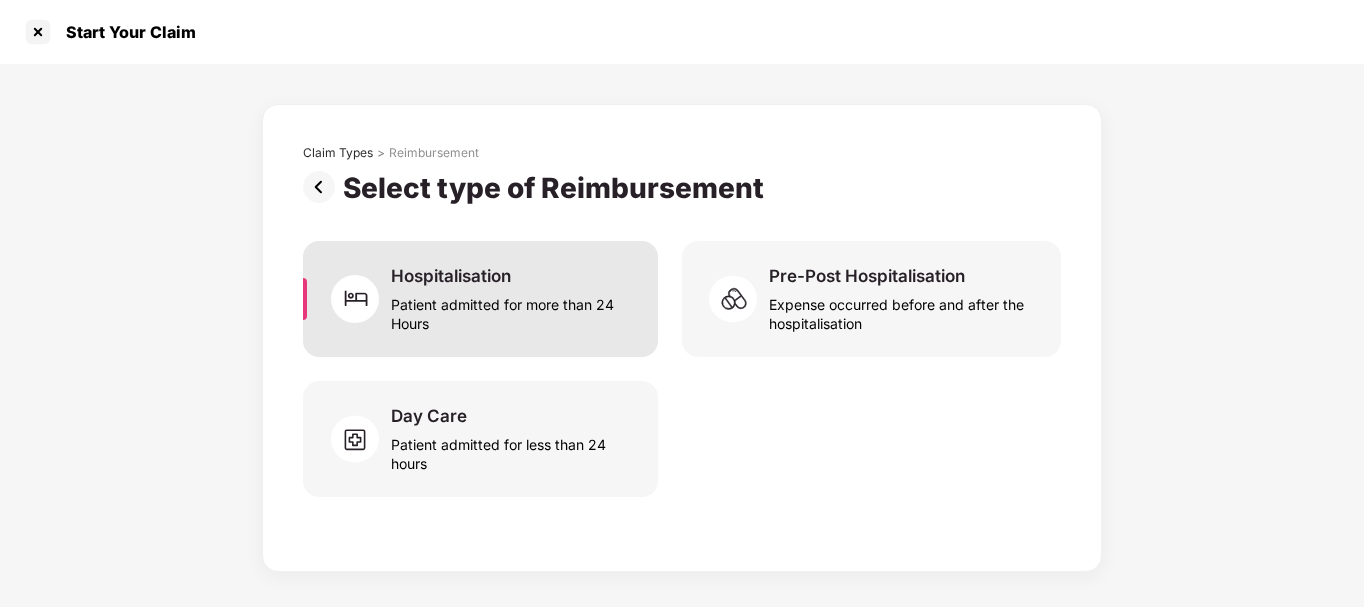 click on "Hospitalisation" at bounding box center [451, 276] 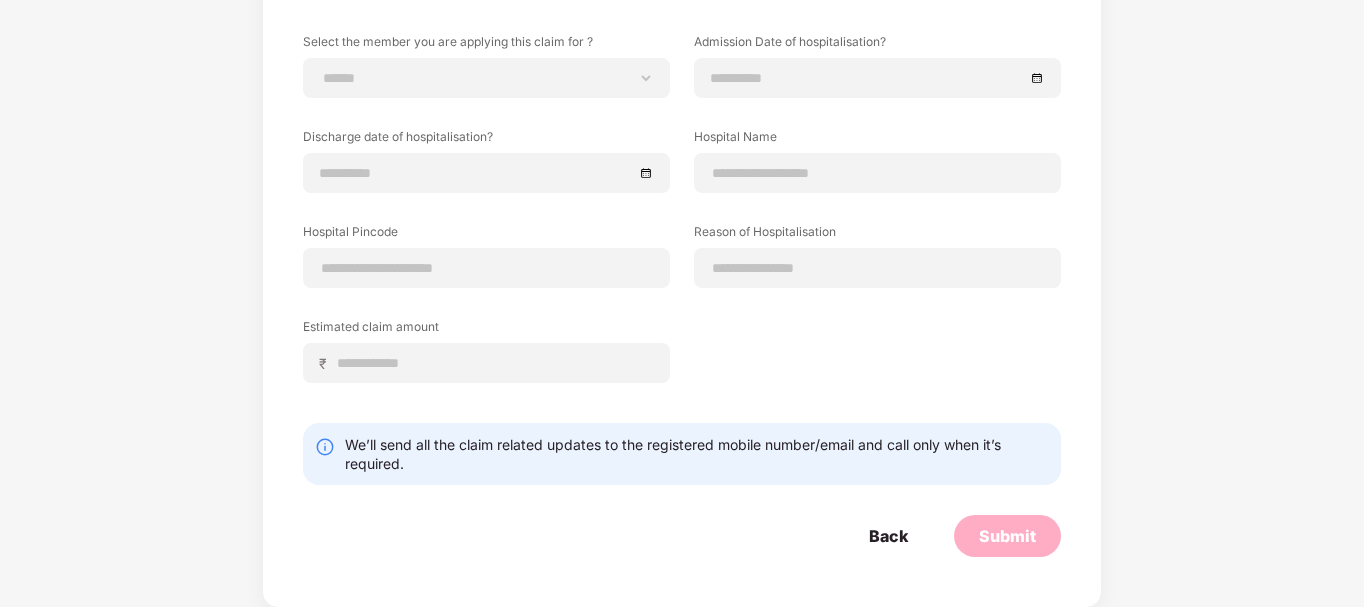 scroll, scrollTop: 209, scrollLeft: 0, axis: vertical 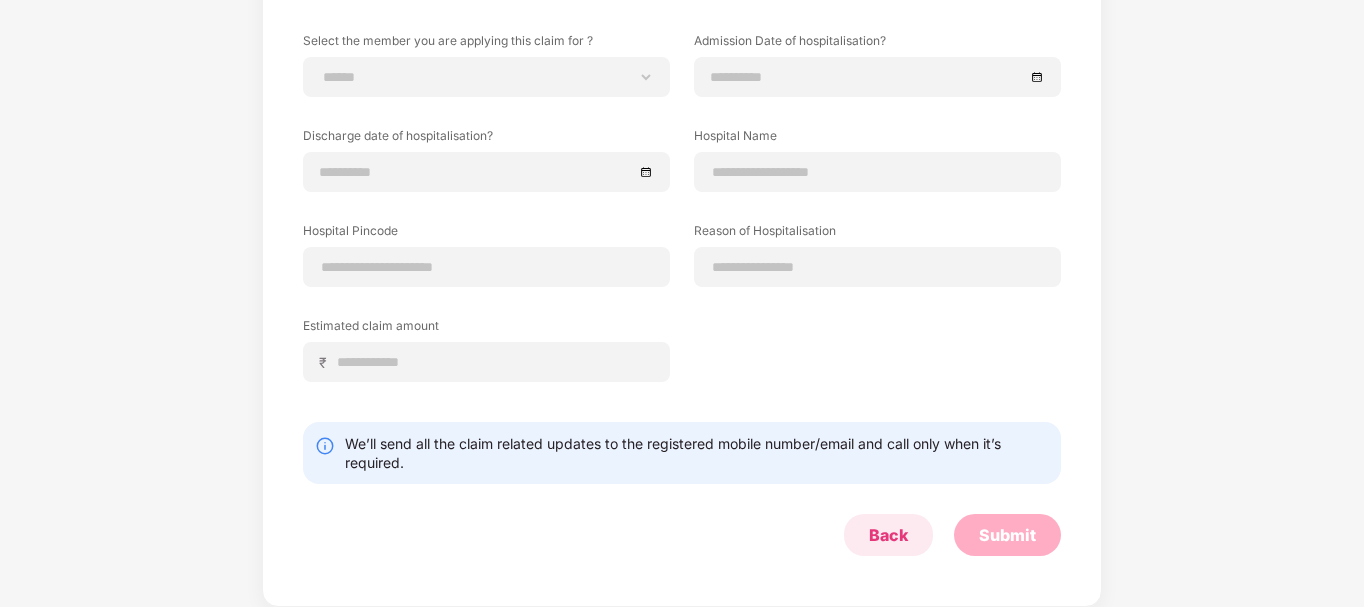 click on "Back" at bounding box center (888, 535) 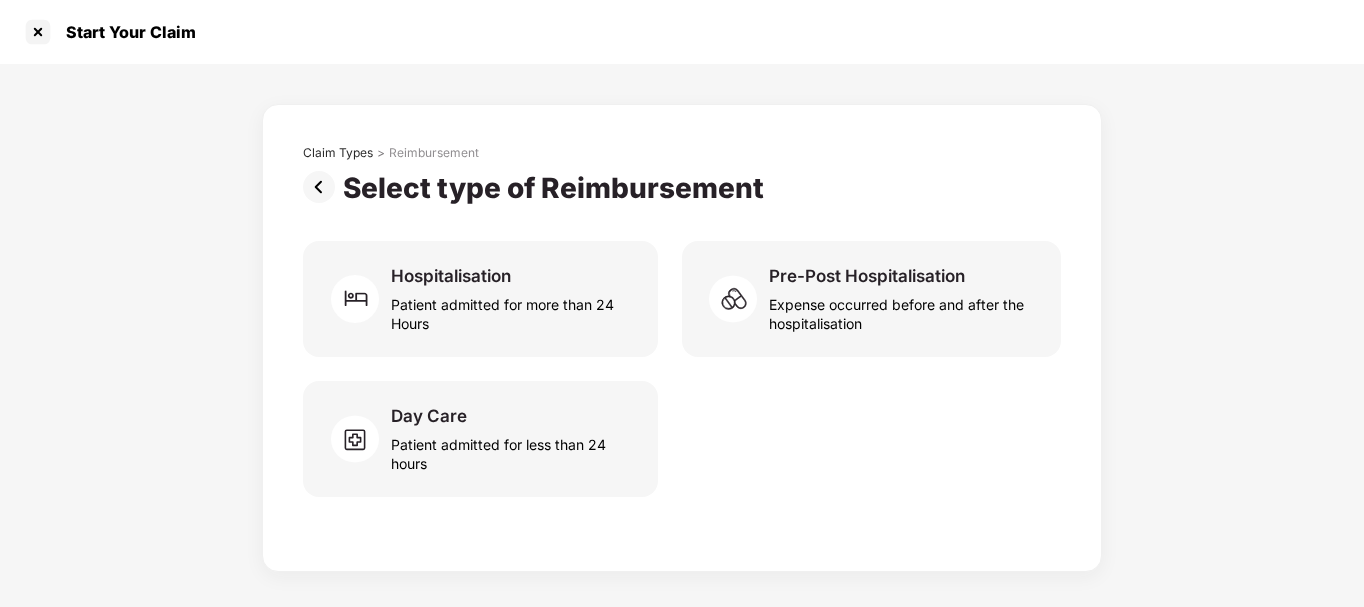 scroll, scrollTop: 0, scrollLeft: 0, axis: both 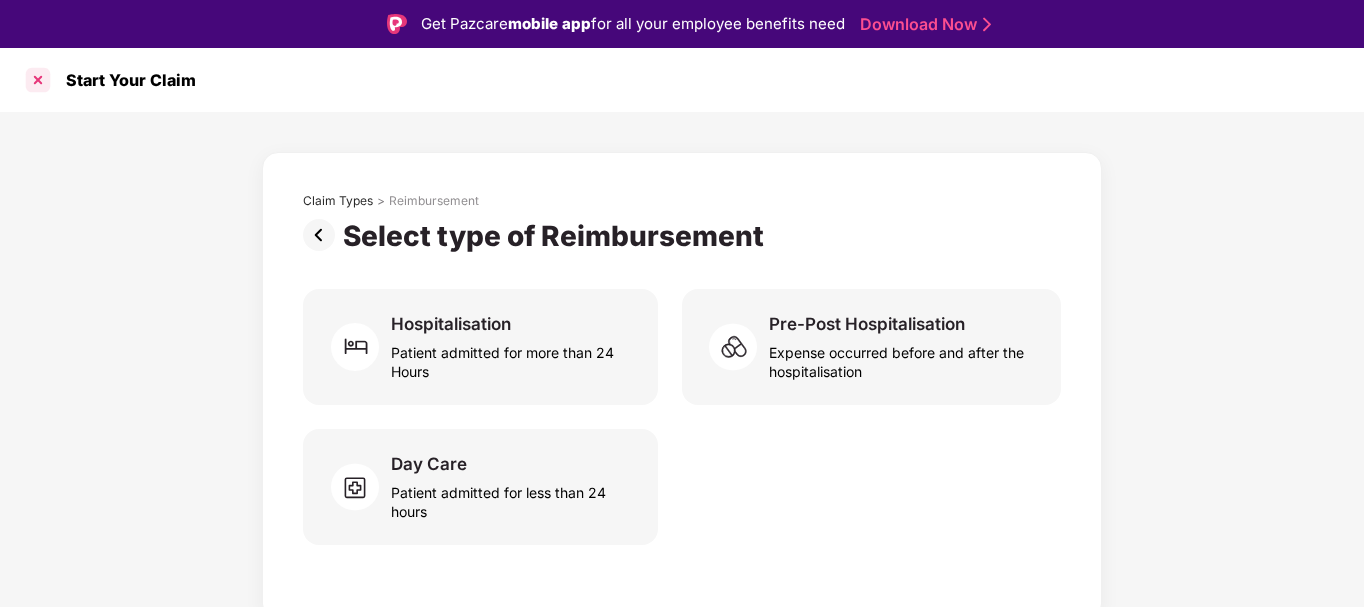 click at bounding box center [38, 80] 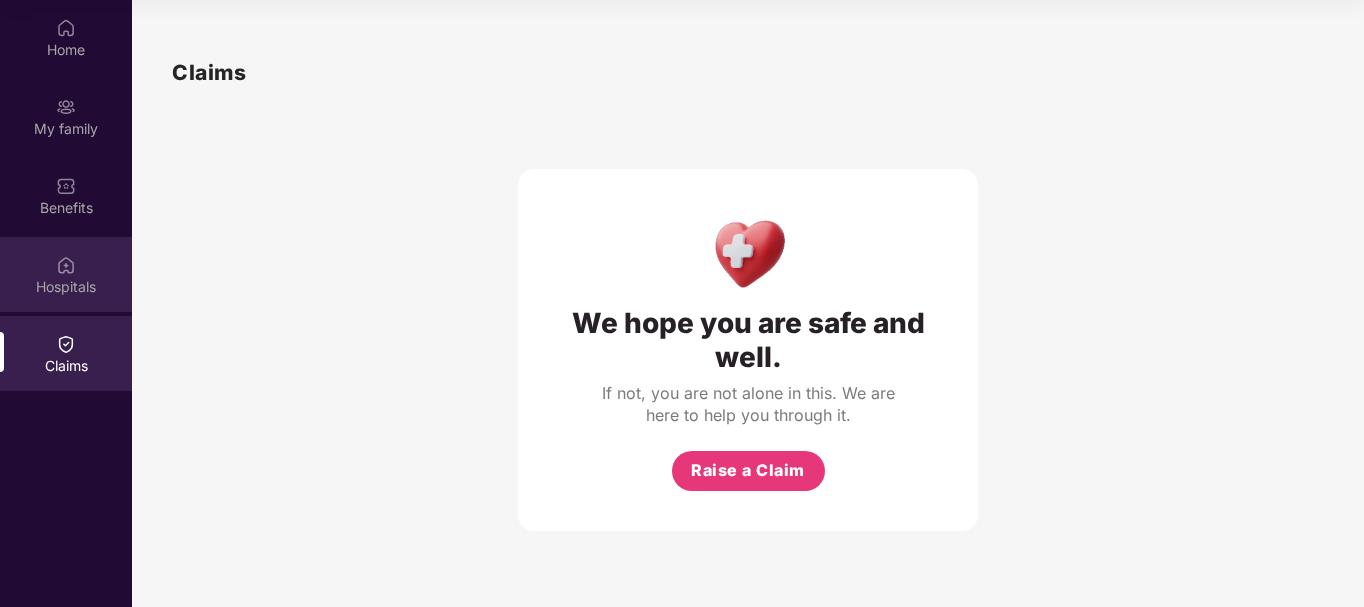 click at bounding box center [66, 265] 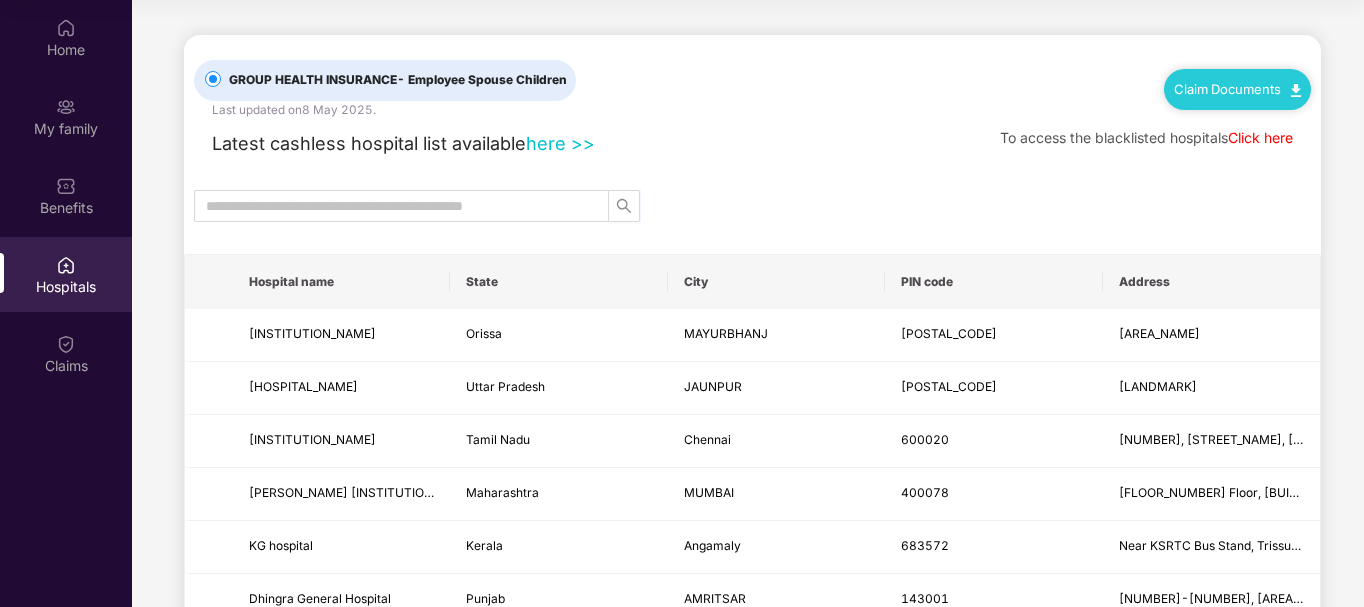 click on "Claim Documents" at bounding box center (1237, 89) 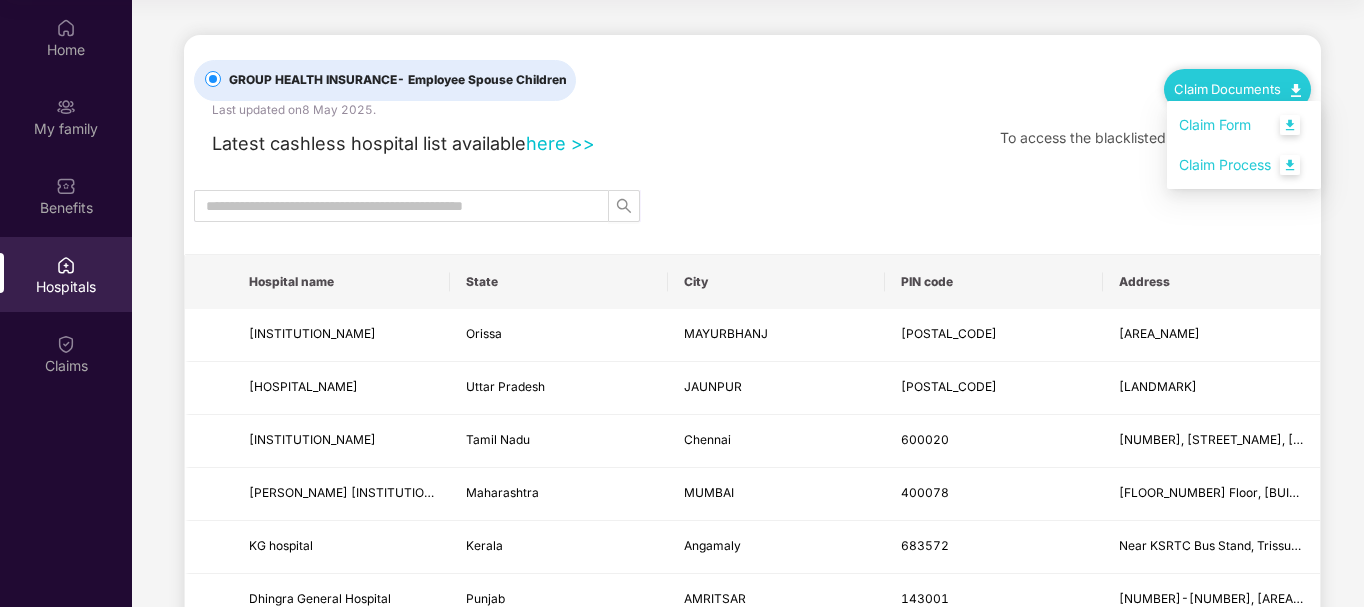 click on "Claim Form" at bounding box center [1244, 125] 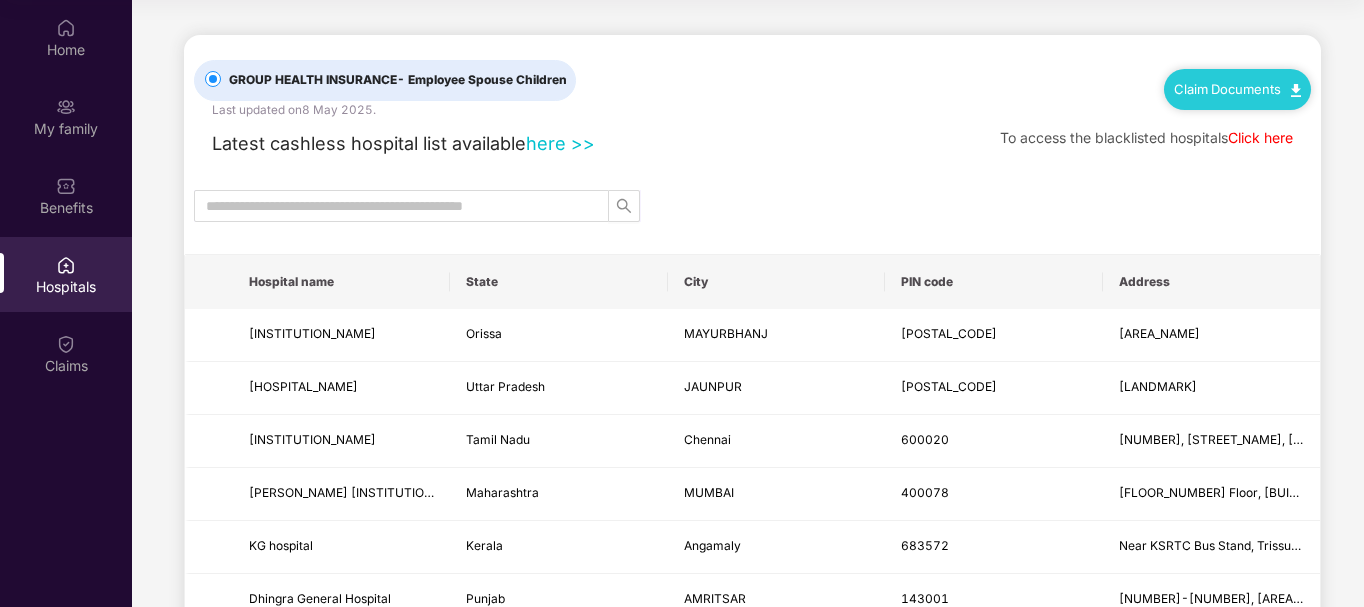 click on "Claim Documents" at bounding box center (1237, 89) 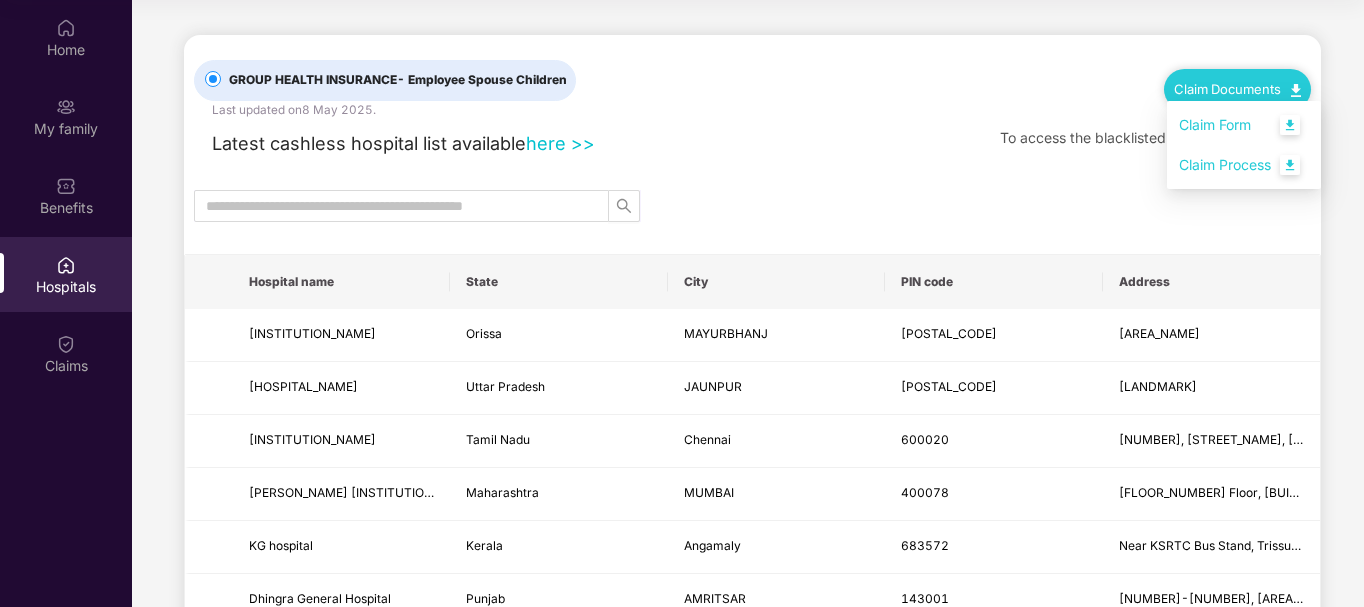click on "Claim Process" at bounding box center [1244, 165] 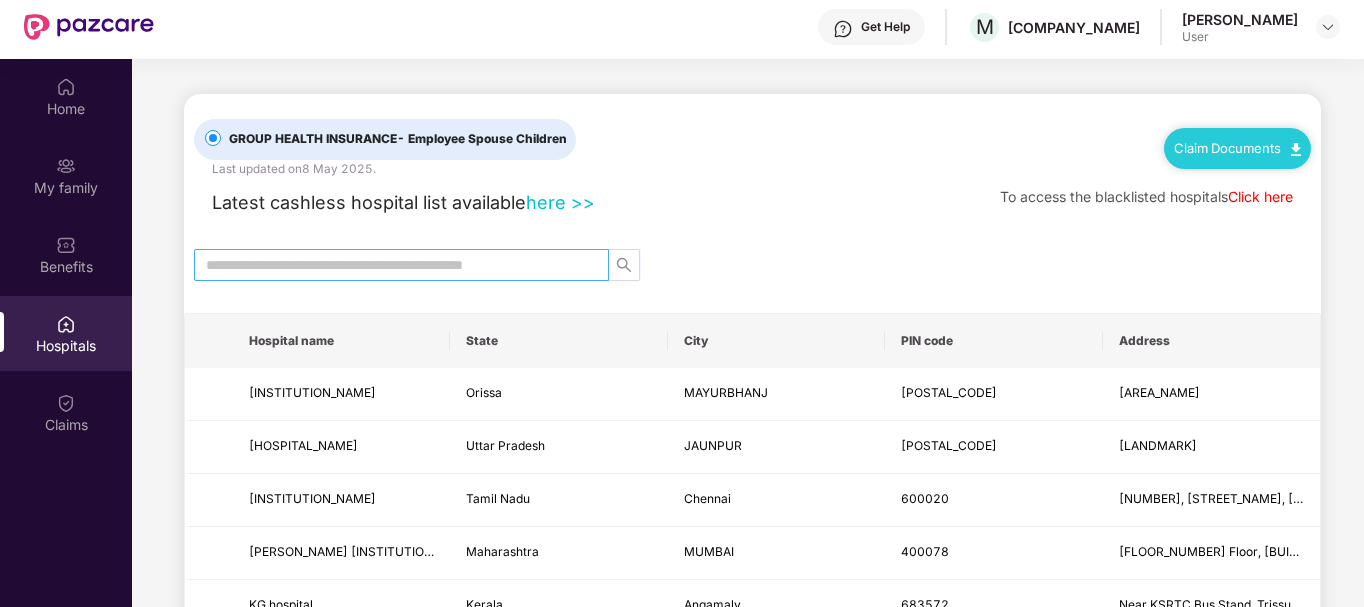 scroll, scrollTop: 0, scrollLeft: 0, axis: both 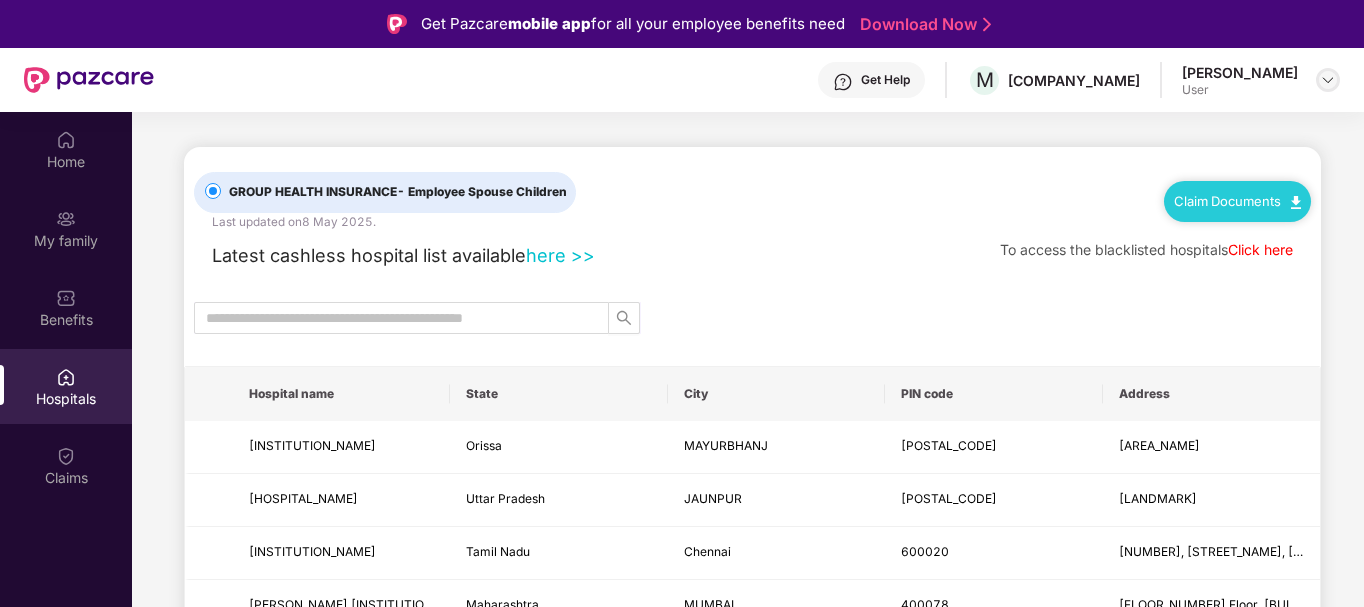 click at bounding box center (1328, 80) 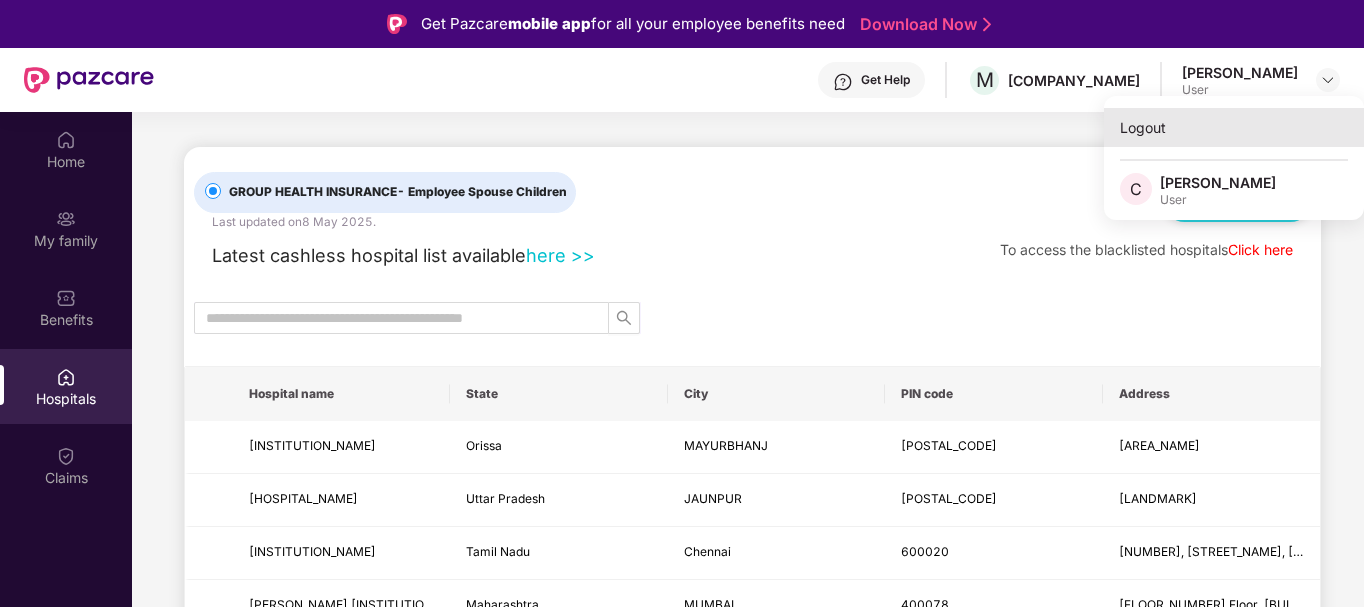 click on "Logout" at bounding box center [1234, 127] 